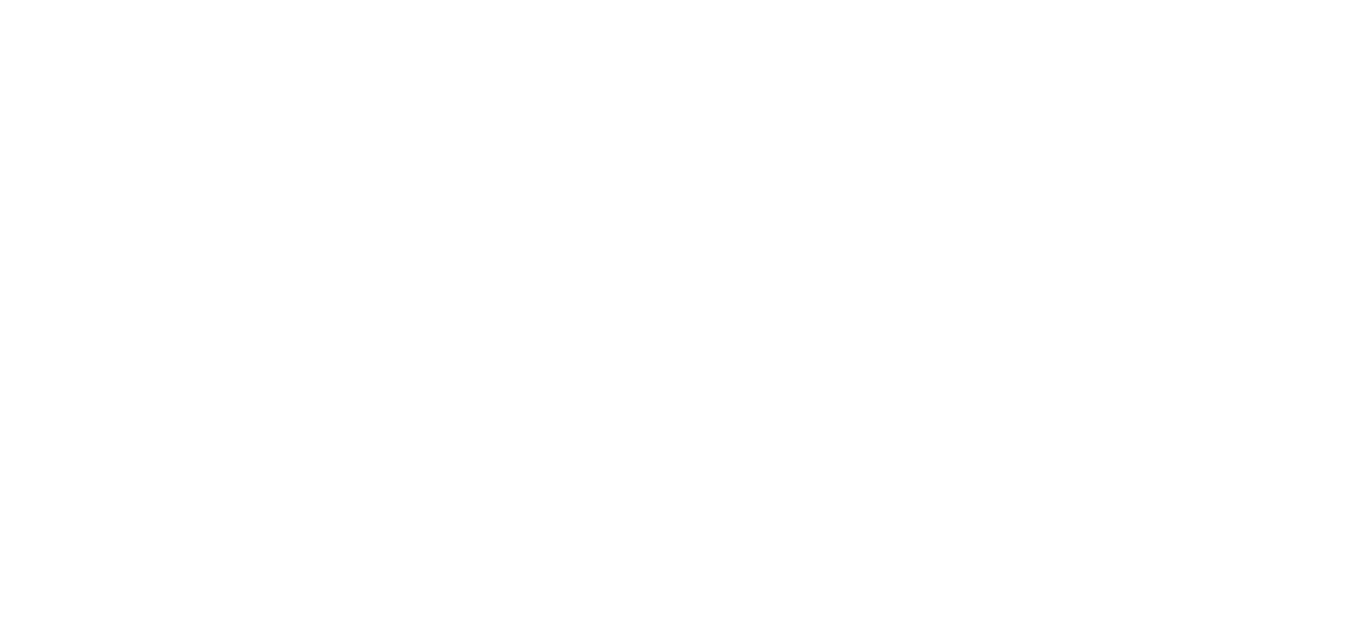 scroll, scrollTop: 0, scrollLeft: 0, axis: both 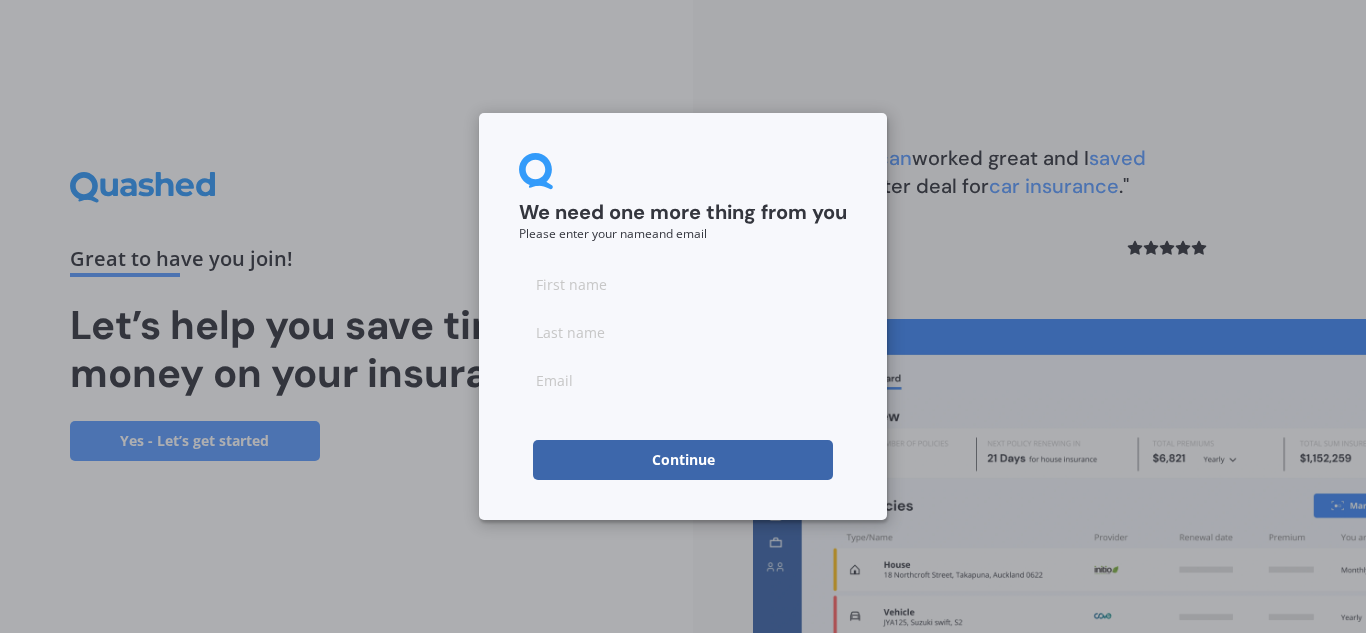 click at bounding box center [683, 284] 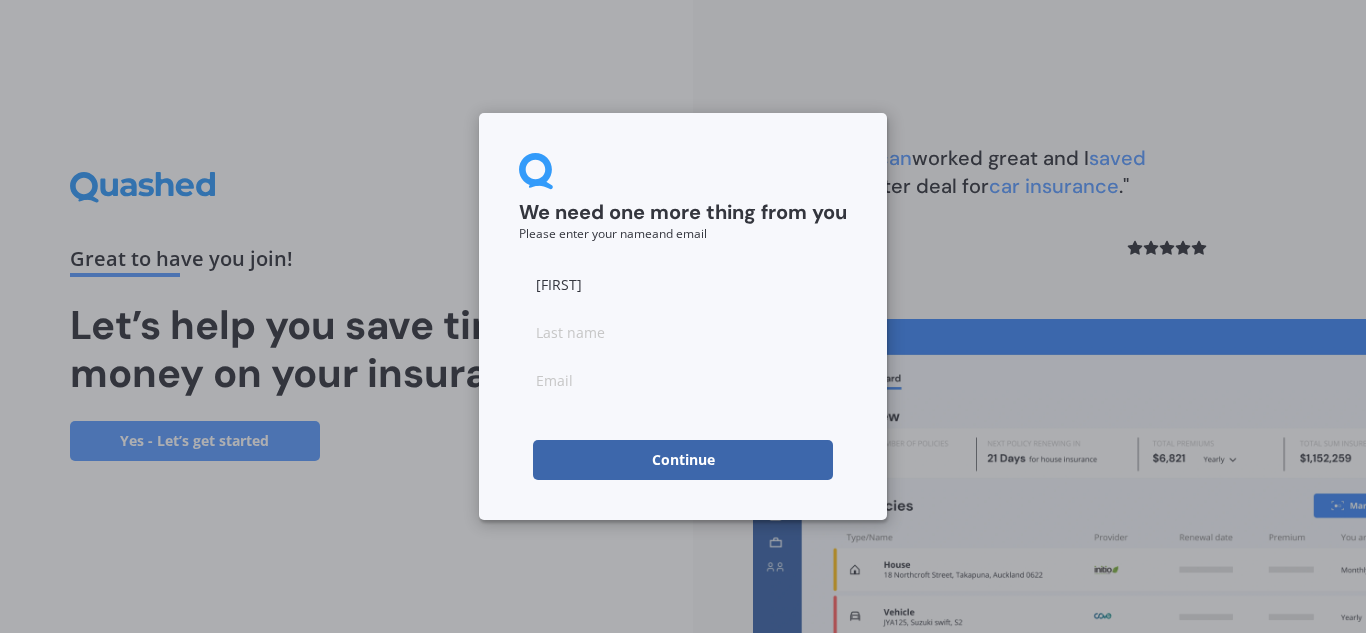 type on "[LAST]" 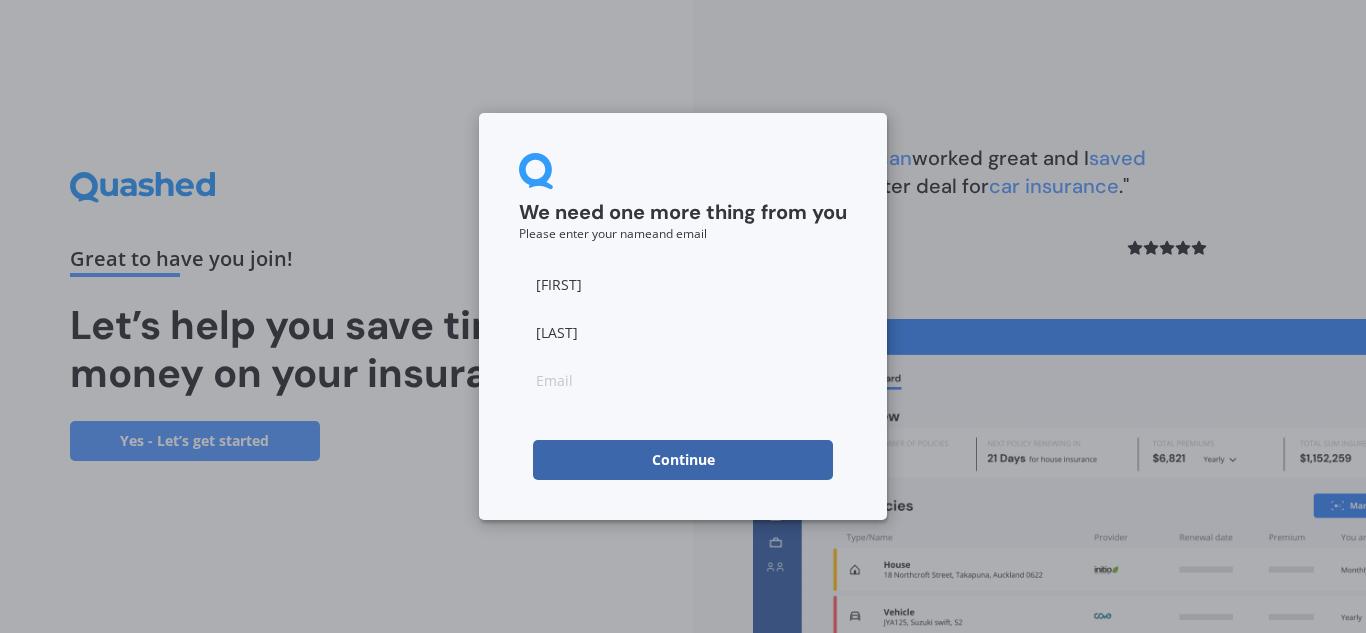 type on "[EMAIL]" 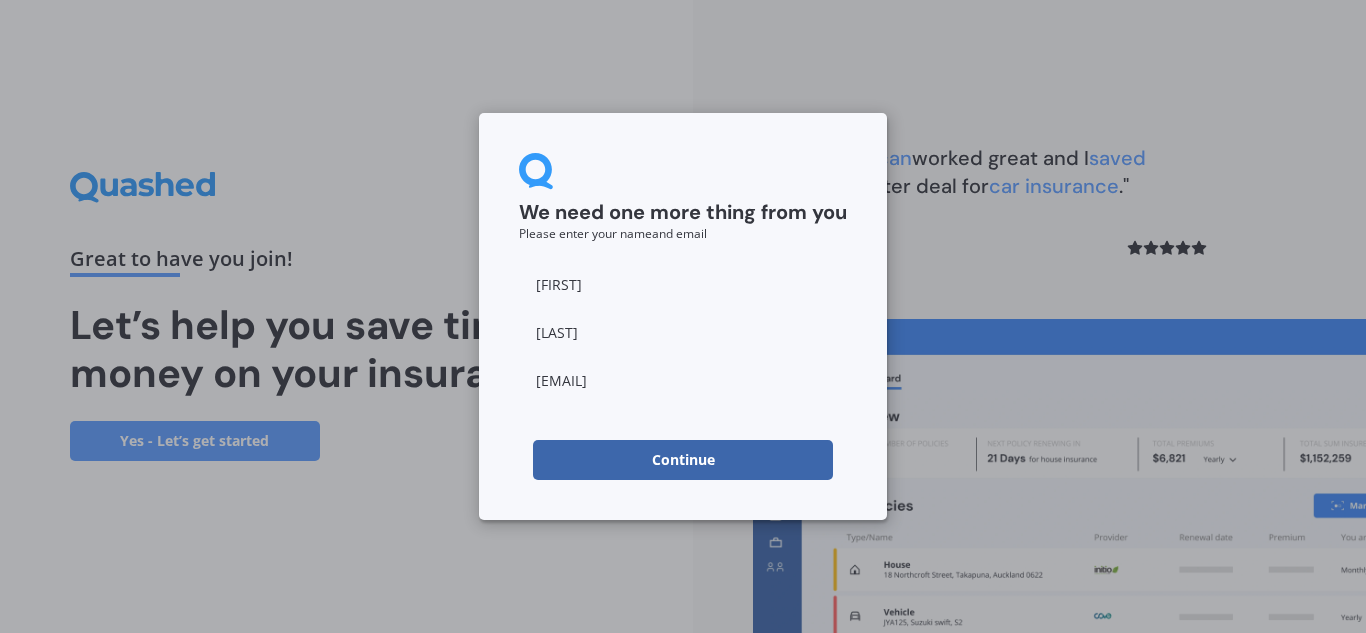 click on "Continue" at bounding box center (683, 460) 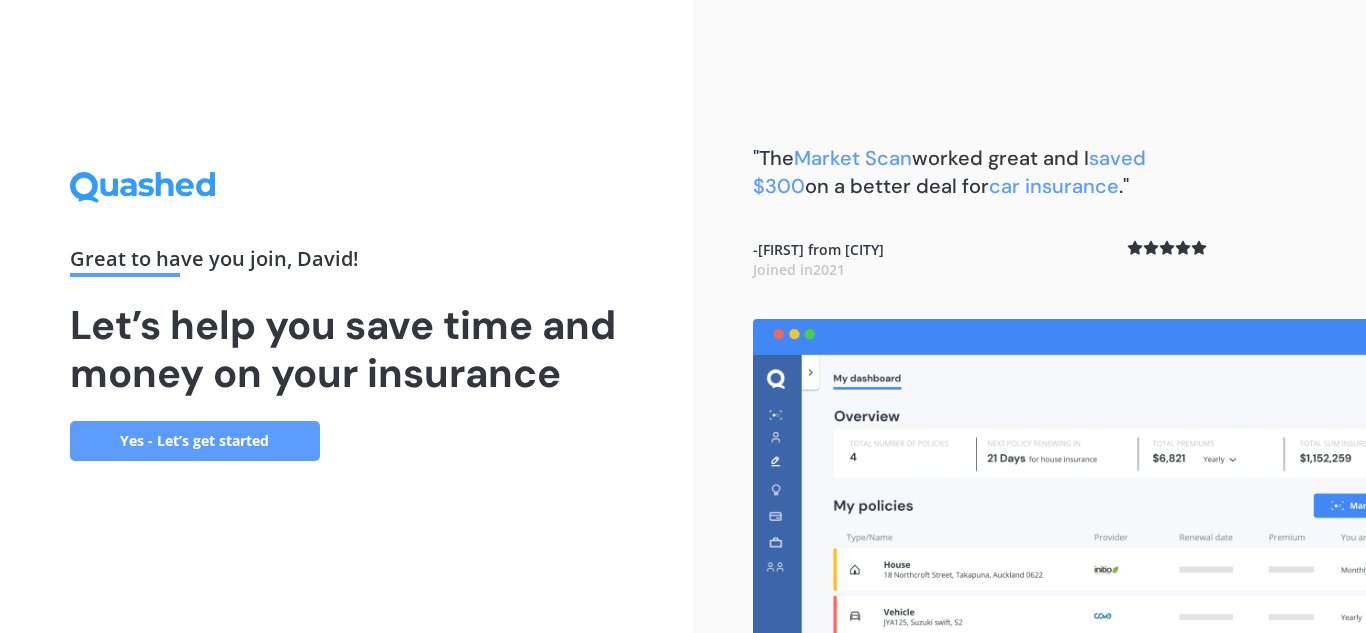 click on "Yes - Let’s get started" at bounding box center [195, 441] 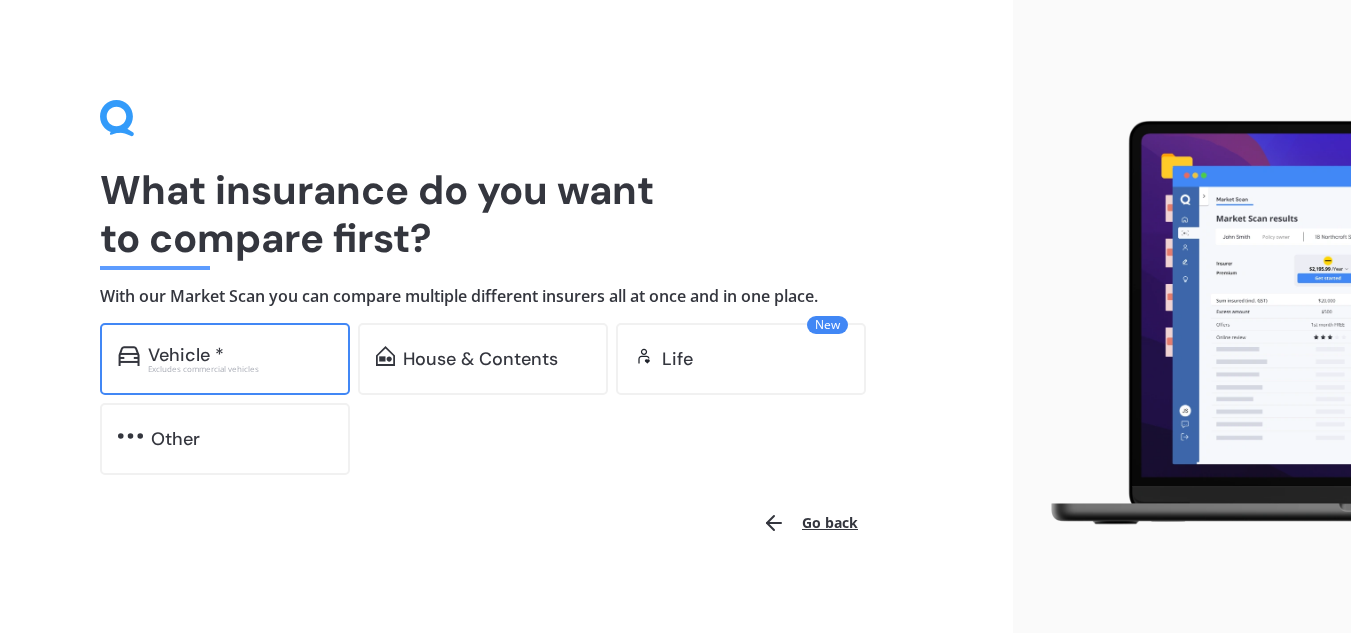 click on "Vehicle *" at bounding box center (240, 355) 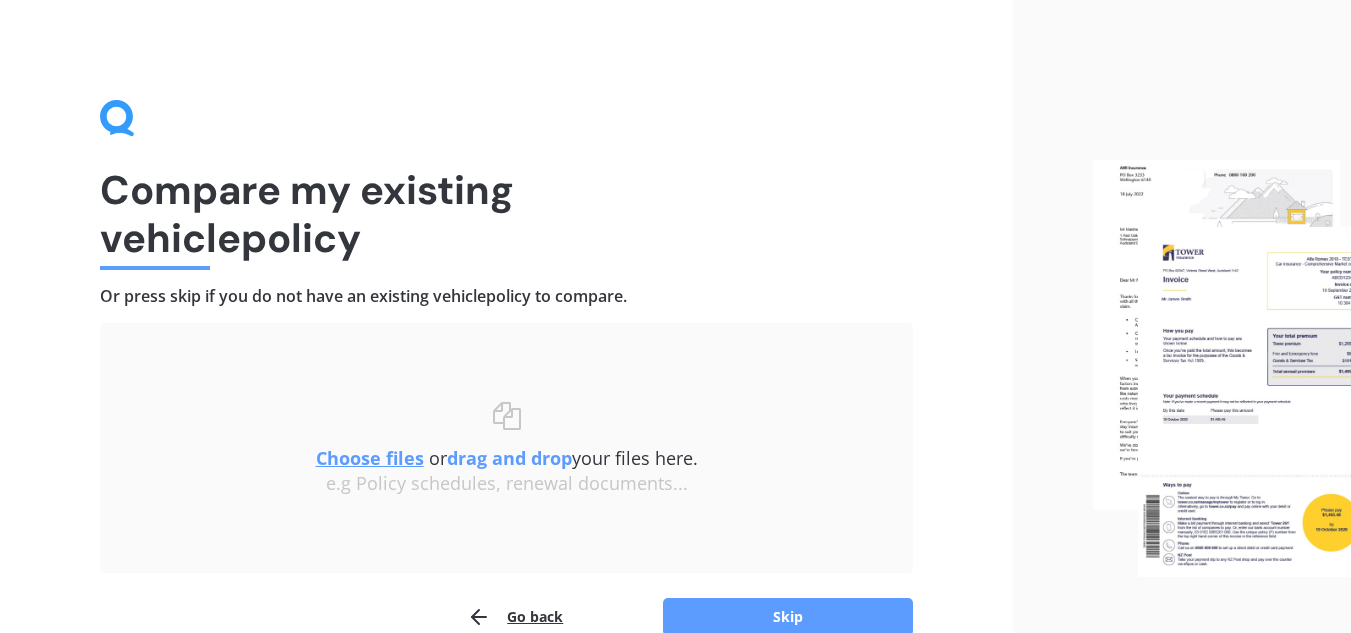 click on "Uploading Choose files   or  drag and drop  your files here. Choose files or photos e.g Policy schedules, renewal documents... The file name   already exists, would you like to replace it? Confirm Cancel" at bounding box center (506, 448) 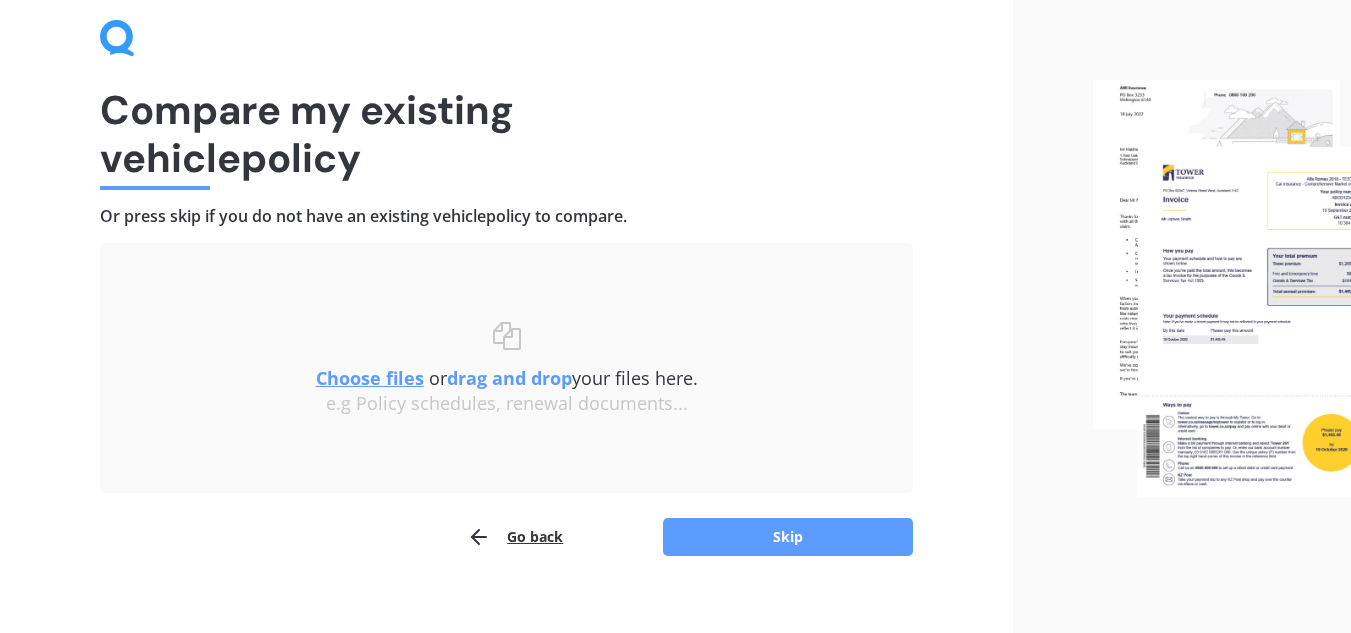 scroll, scrollTop: 104, scrollLeft: 0, axis: vertical 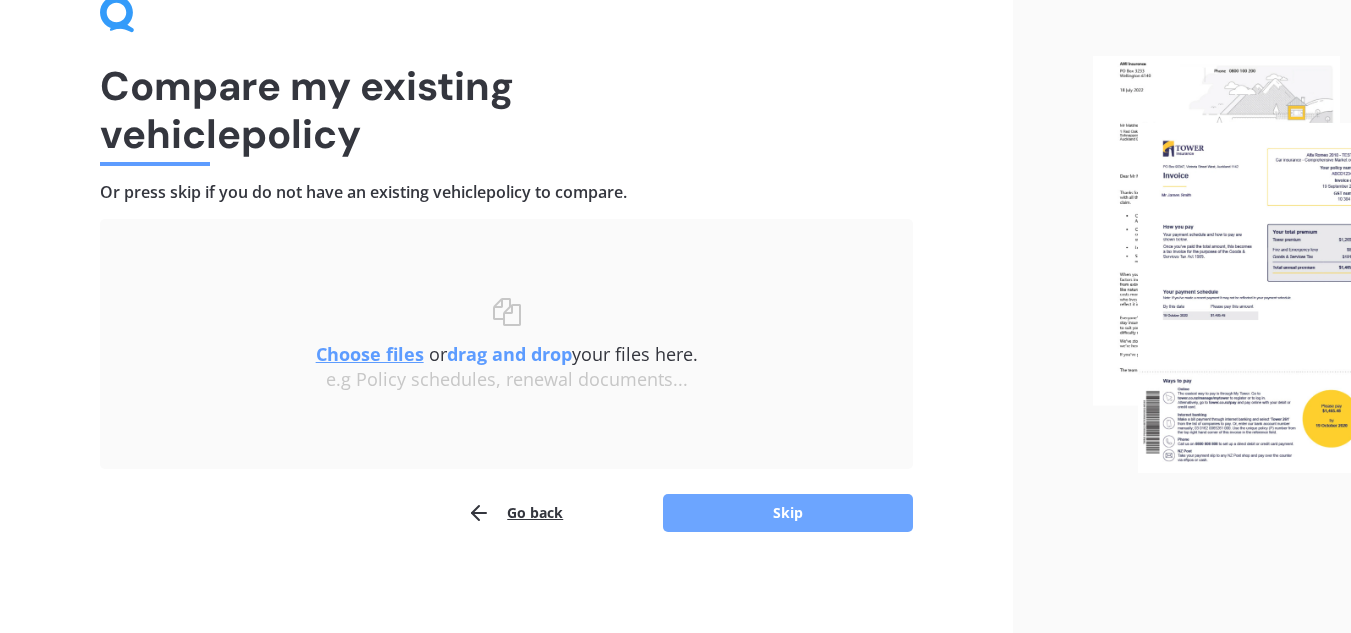 click on "Skip" at bounding box center (788, 513) 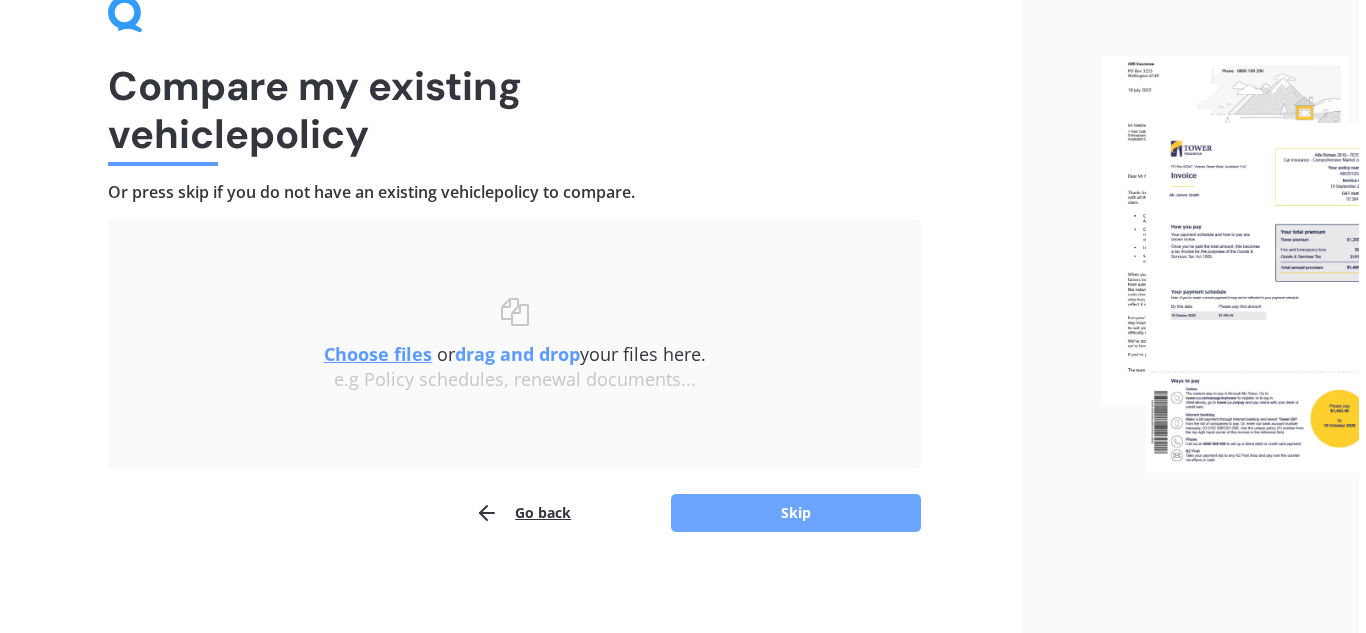 scroll, scrollTop: 0, scrollLeft: 0, axis: both 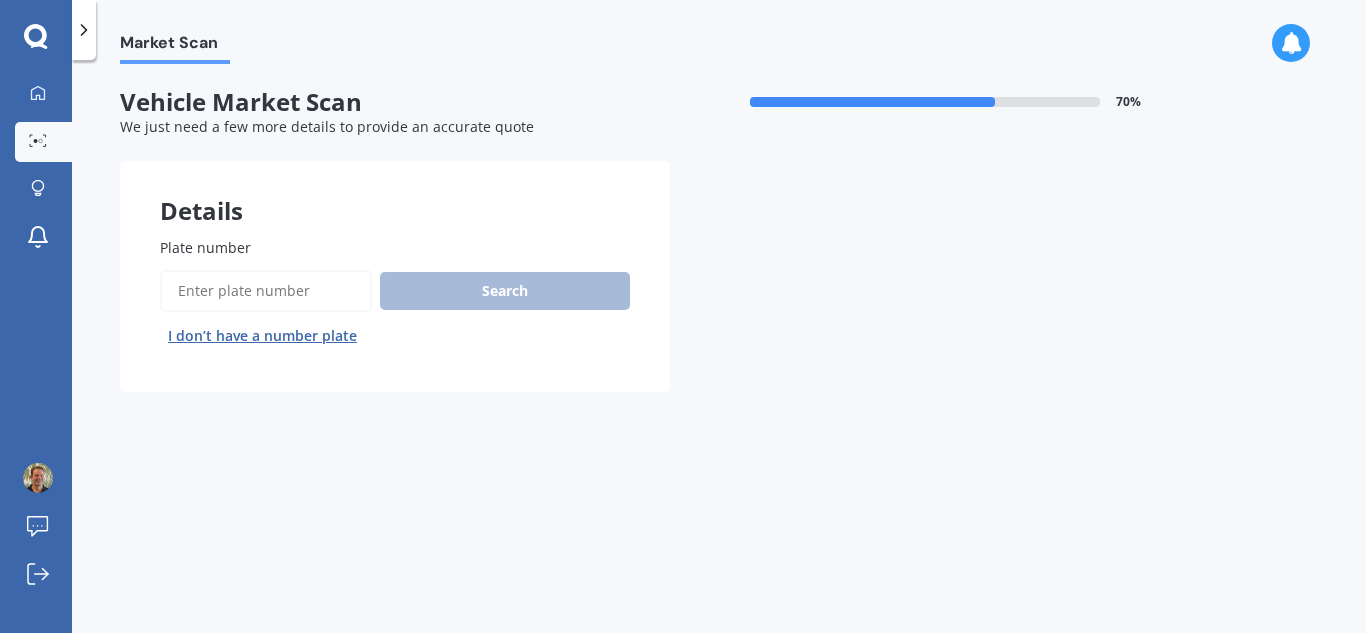 click on "Plate number" at bounding box center [266, 291] 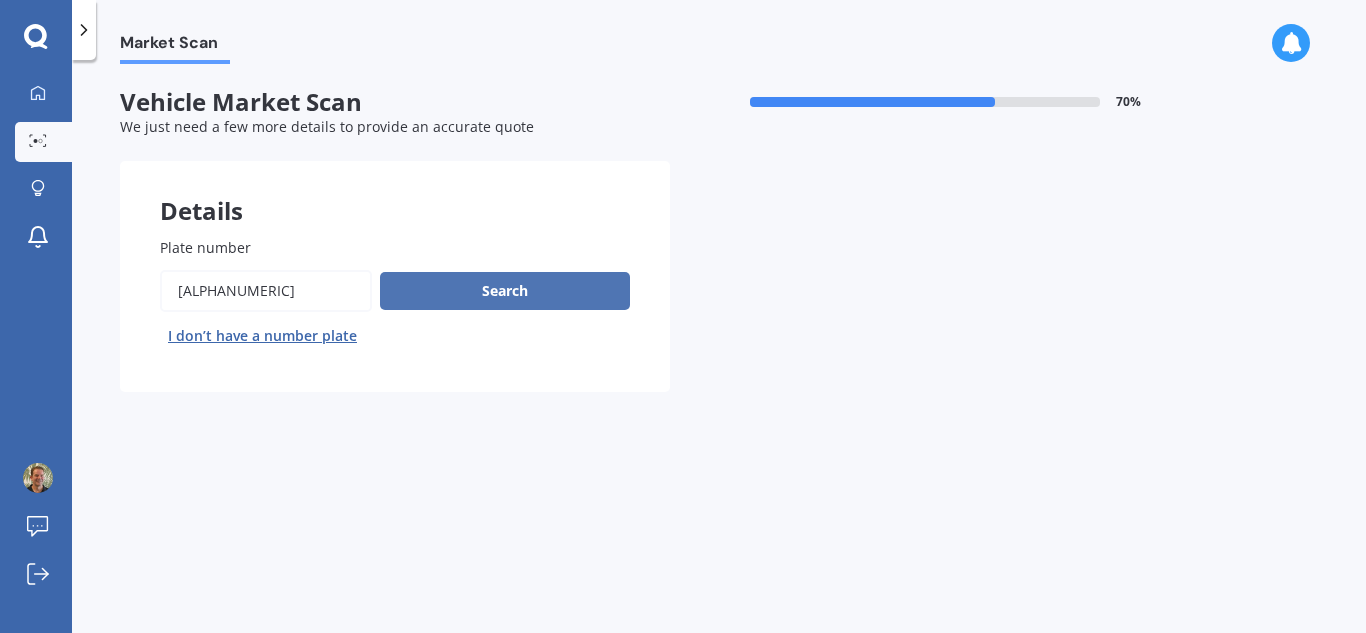 type on "[ALPHANUMERIC]" 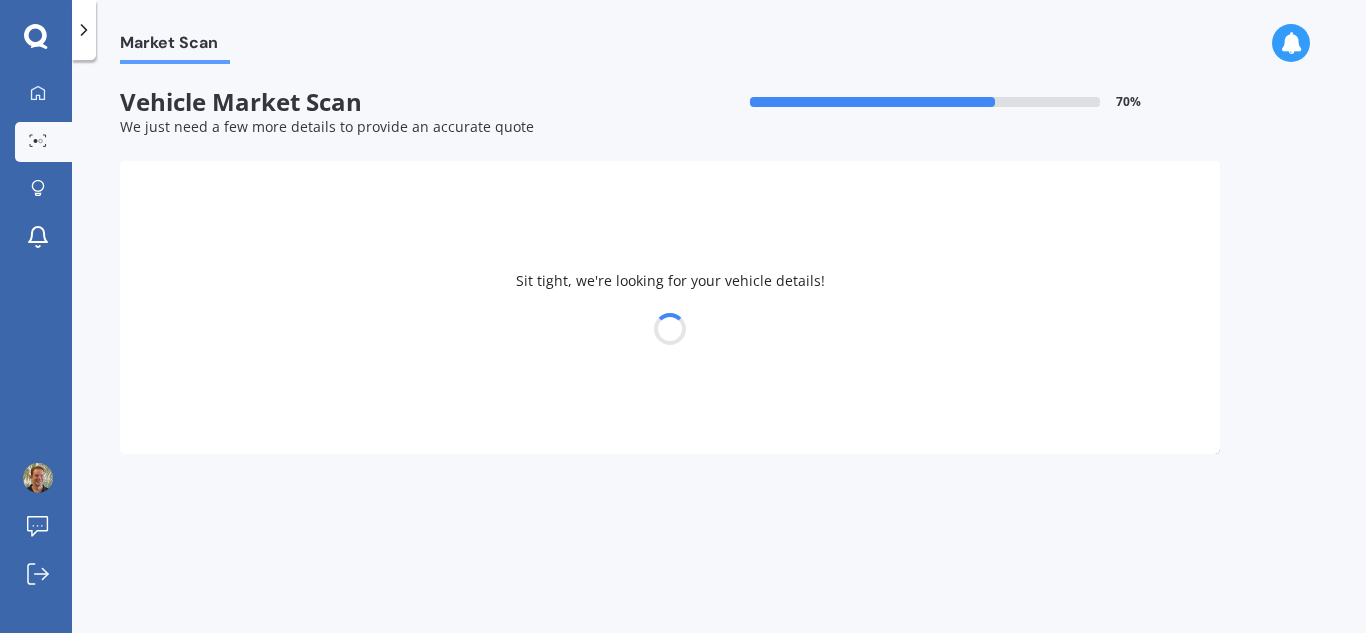 select on "TOYOTA" 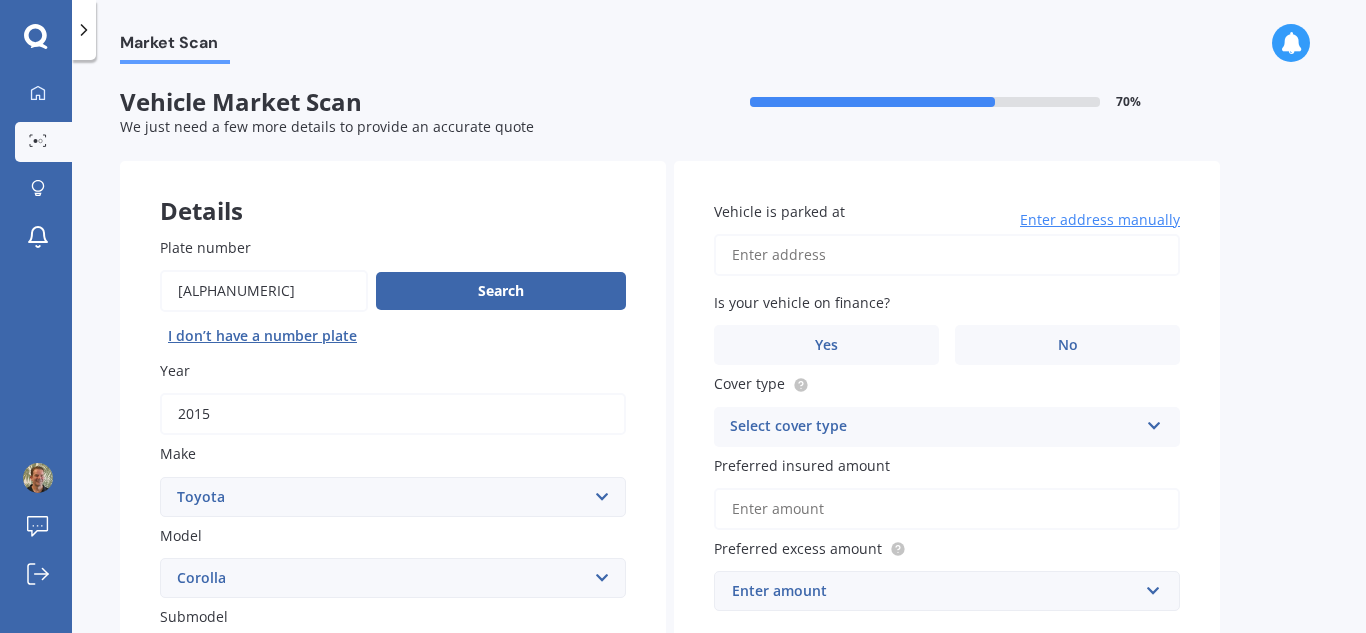 click on "Market Scan Vehicle Market Scan 70 % We just need a few more details to provide an accurate quote Details Plate number Search I don’t have a number plate Year 2015 Make Select make AC ALFA ROMEO ASTON MARTIN AUDI AUSTIN BEDFORD Bentley BMW BYD CADILLAC CAN-AM CHERY CHEVROLET CHRYSLER Citroen CRUISEAIR CUPRA DAEWOO DAIHATSU DAIMLER DAMON DIAHATSU DODGE EXOCET FACTORY FIVE FERRARI FIAT Fiord FLEETWOOD FORD FOTON FRASER GEELY GENESIS GEORGIE BOY GMC GREAT WALL GWM HAVAL HILLMAN HINO HOLDEN HOLIDAY RAMBLER HONDA HUMMER HYUNDAI INFINITI ISUZU IVECO JAC JAECOO JAGUAR JEEP KGM KIA LADA LAMBORGHINI LANCIA LANDROVER LDV LEAPMOTOR LEXUS LINCOLN LOTUS LUNAR M.G M.G. MAHINDRA MASERATI MAZDA MCLAREN MERCEDES AMG Mercedes Benz MERCEDES-AMG MERCURY MINI Mitsubishi MORGAN MORRIS NEWMAR Nissan OMODA OPEL OXFORD PEUGEOT Plymouth Polestar PONTIAC PORSCHE PROTON RAM Range Rover Rayne RENAULT ROLLS ROYCE ROVER SAAB SATURN SEAT SHELBY SKODA SMART SSANGYONG SUBARU SUZUKI TATA TESLA TIFFIN Toyota TRIUMPH TVR Vauxhall VOLKSWAGEN ZX" at bounding box center (719, 350) 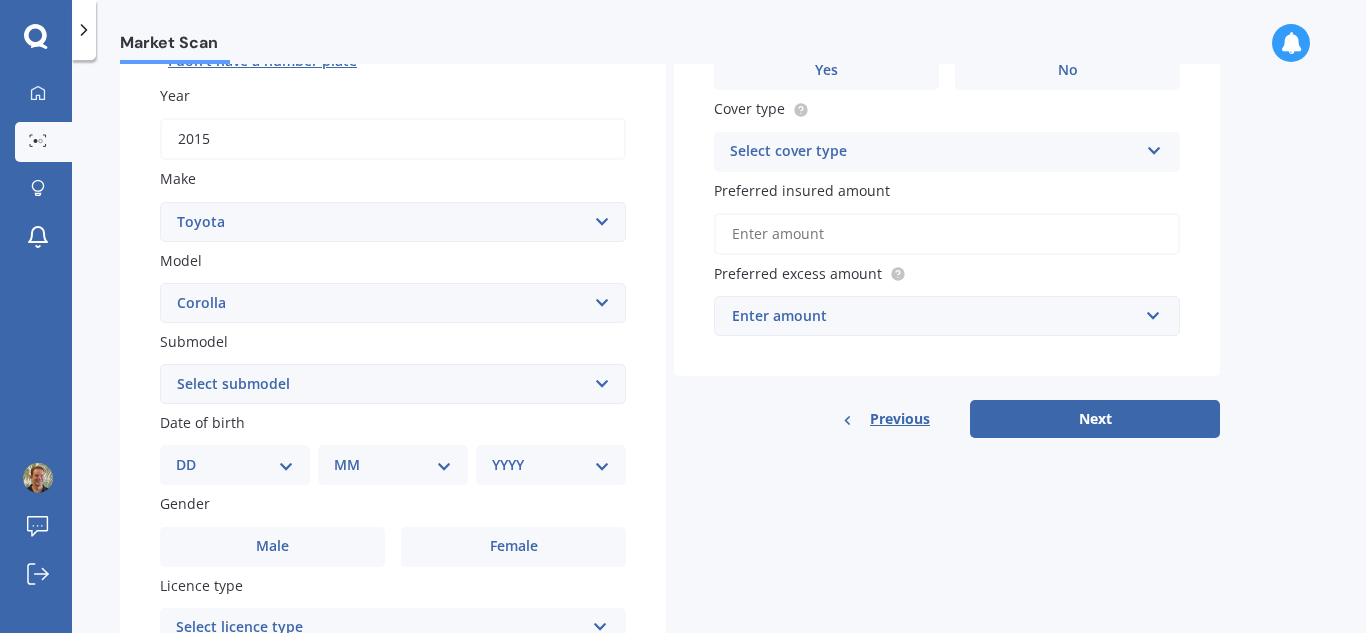 scroll, scrollTop: 280, scrollLeft: 0, axis: vertical 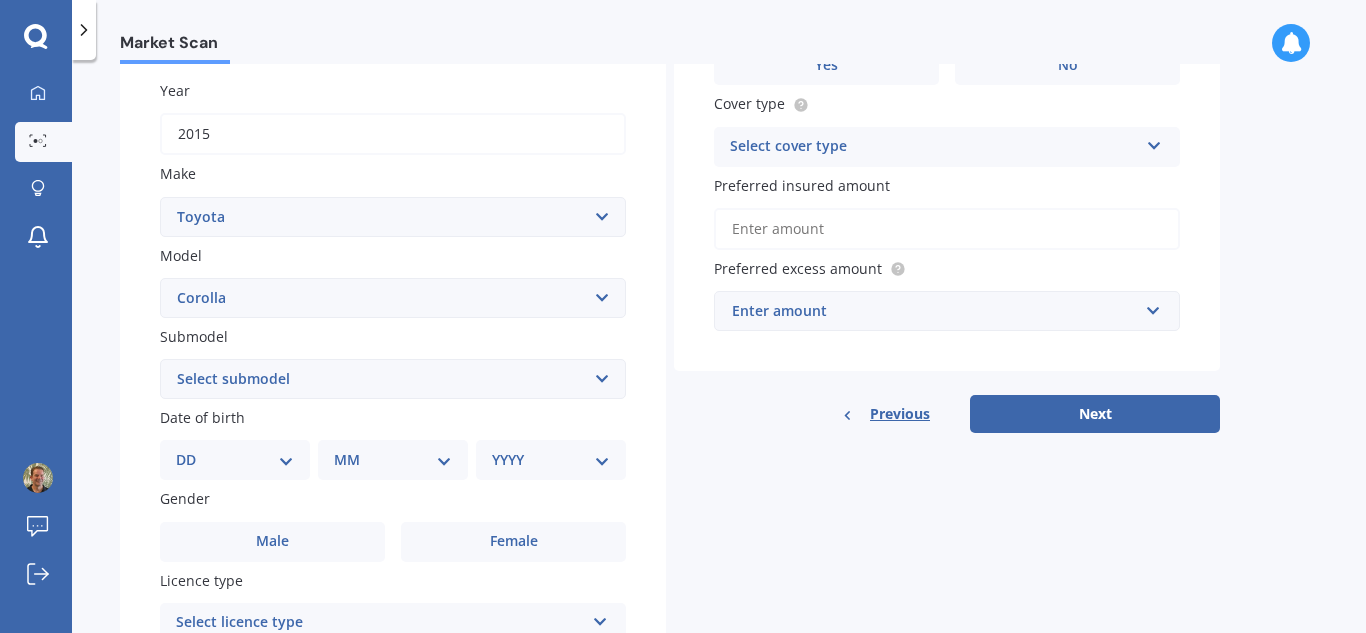 click on "DD 01 02 03 04 05 06 07 08 09 10 11 12 13 14 15 16 17 18 19 20 21 22 23 24 25 26 27 28 29 30 31" at bounding box center (235, 460) 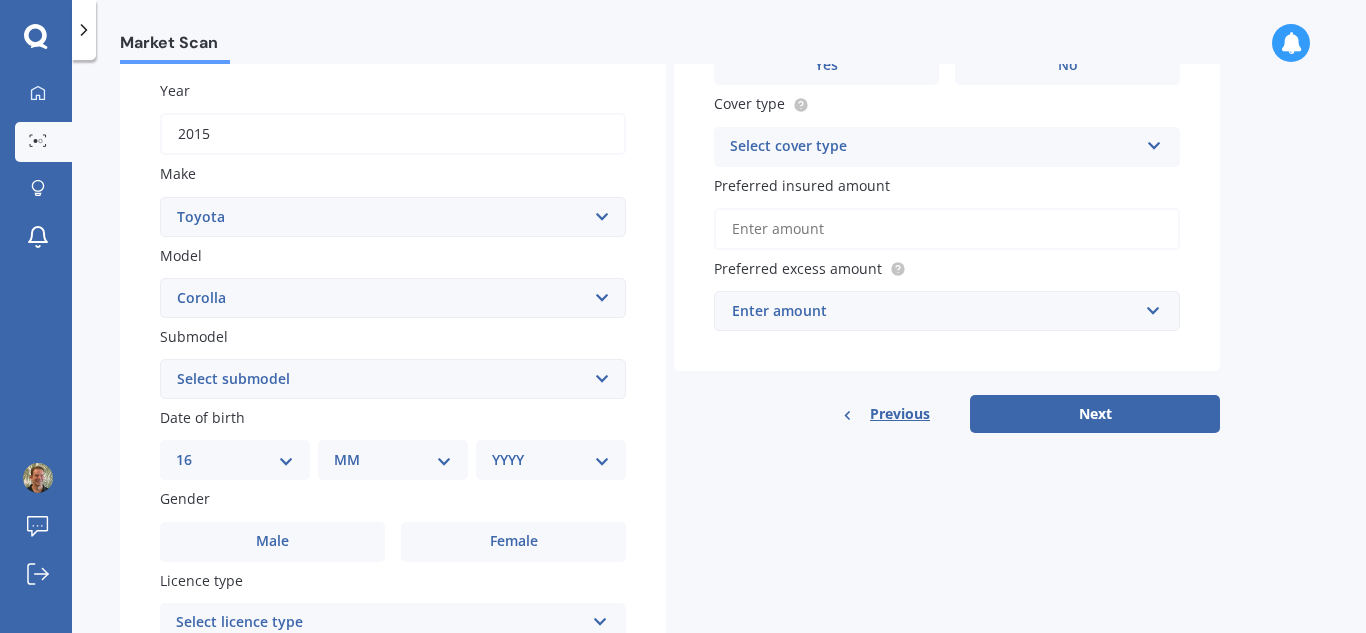 click on "DD 01 02 03 04 05 06 07 08 09 10 11 12 13 14 15 16 17 18 19 20 21 22 23 24 25 26 27 28 29 30 31" at bounding box center (235, 460) 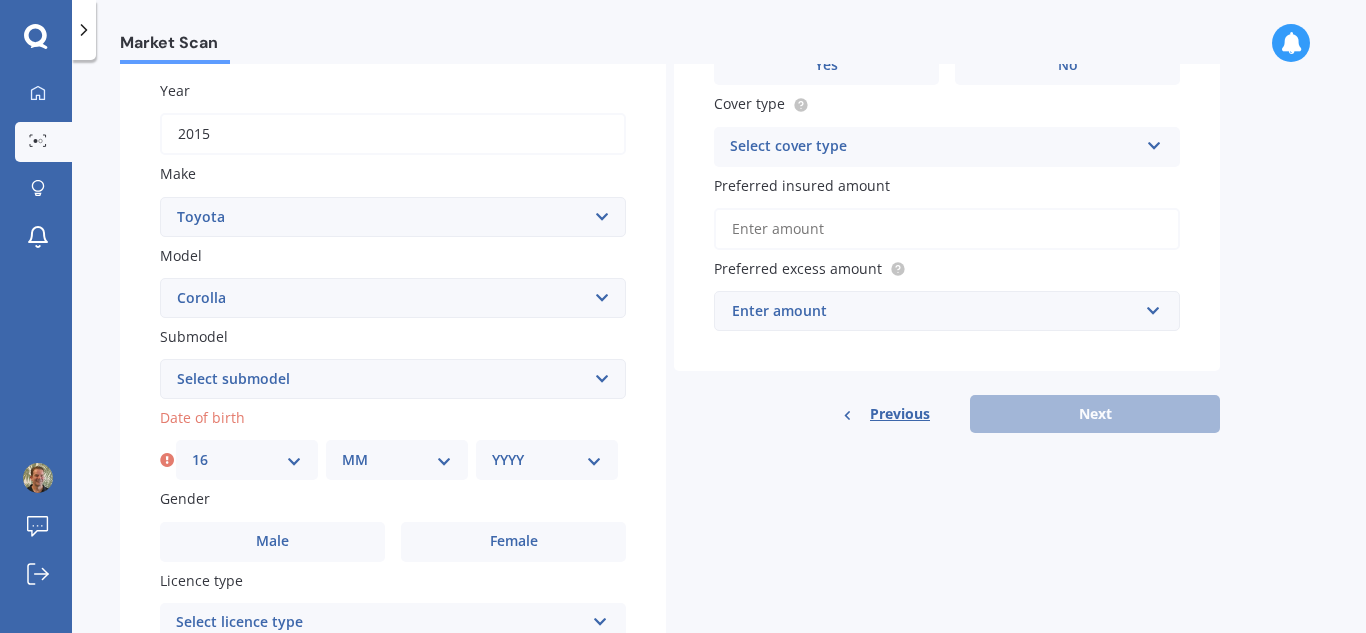click on "MM 01 02 03 04 05 06 07 08 09 10 11 12" at bounding box center (397, 460) 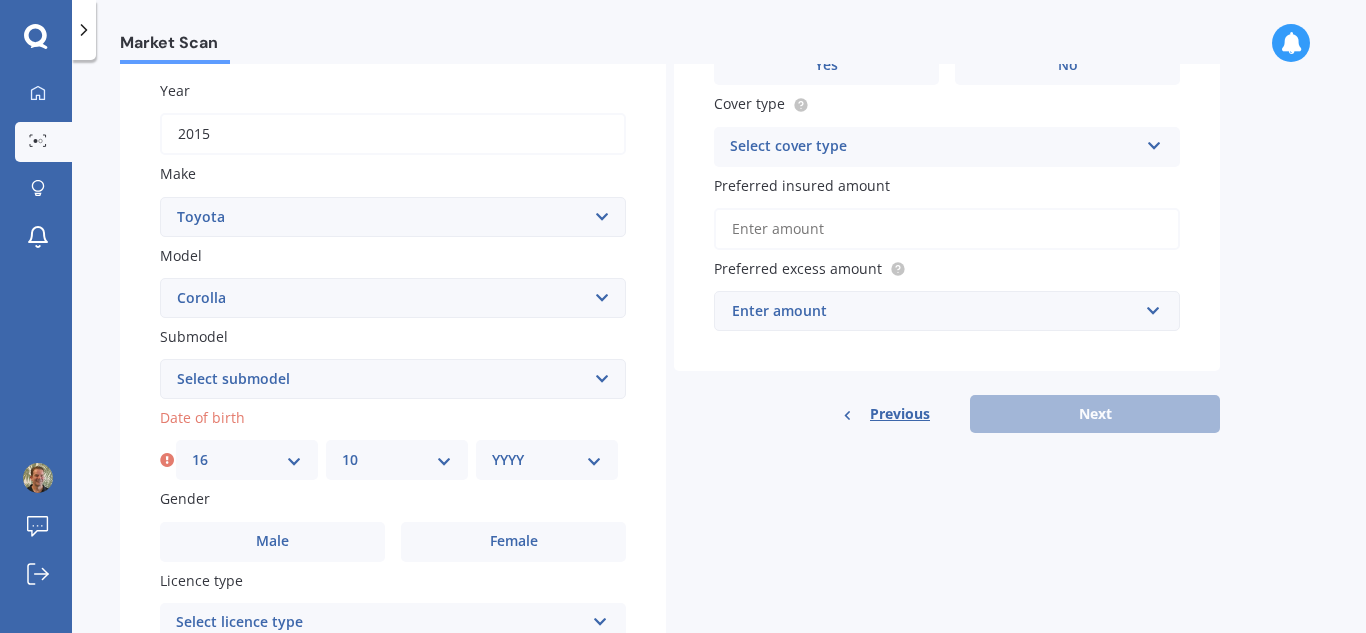 click on "MM 01 02 03 04 05 06 07 08 09 10 11 12" at bounding box center (397, 460) 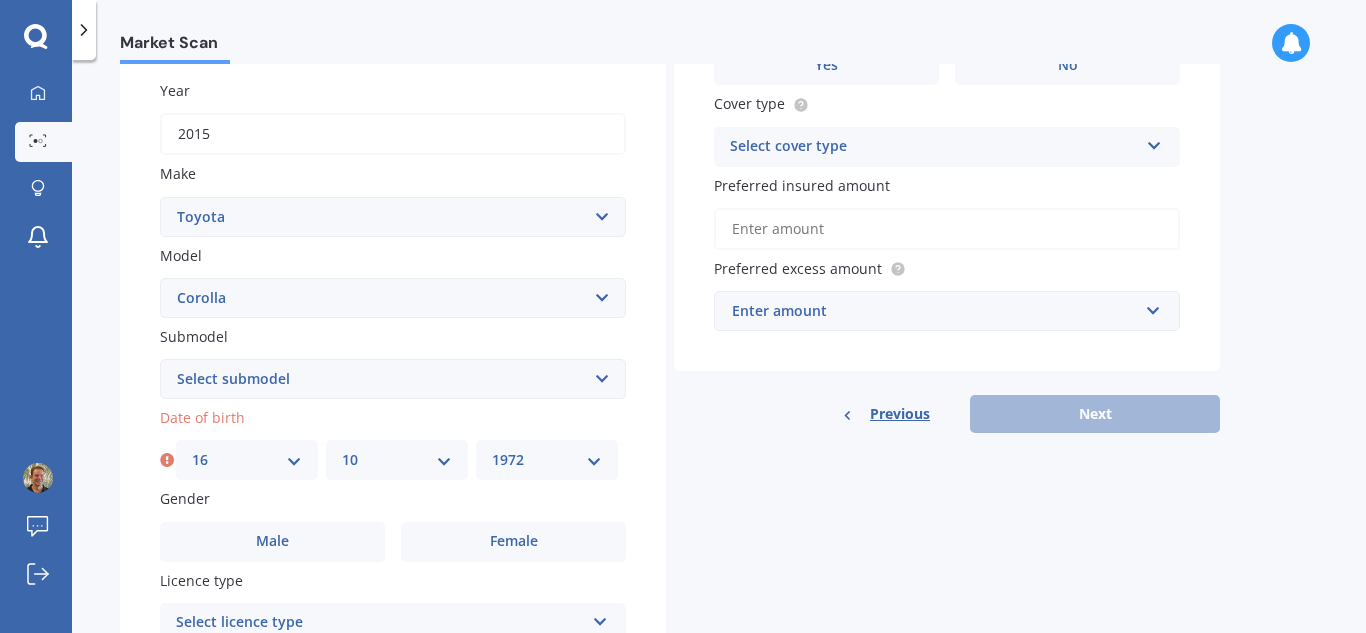 click on "YYYY 2025 2024 2023 2022 2021 2020 2019 2018 2017 2016 2015 2014 2013 2012 2011 2010 2009 2008 2007 2006 2005 2004 2003 2002 2001 2000 1999 1998 1997 1996 1995 1994 1993 1992 1991 1990 1989 1988 1987 1986 1985 1984 1983 1982 1981 1980 1979 1978 1977 1976 1975 1974 1973 1972 1971 1970 1969 1968 1967 1966 1965 1964 1963 1962 1961 1960 1959 1958 1957 1956 1955 1954 1953 1952 1951 1950 1949 1948 1947 1946 1945 1944 1943 1942 1941 1940 1939 1938 1937 1936 1935 1934 1933 1932 1931 1930 1929 1928 1927 1926" at bounding box center (547, 460) 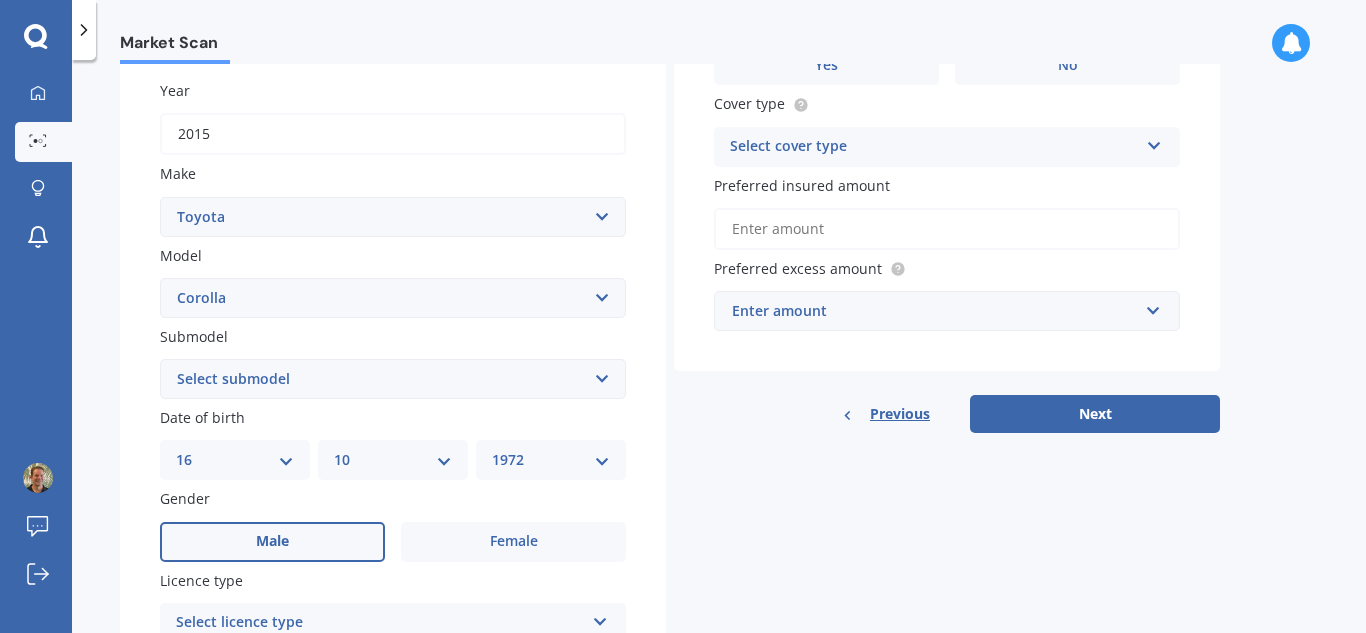 click on "Male" at bounding box center [272, 542] 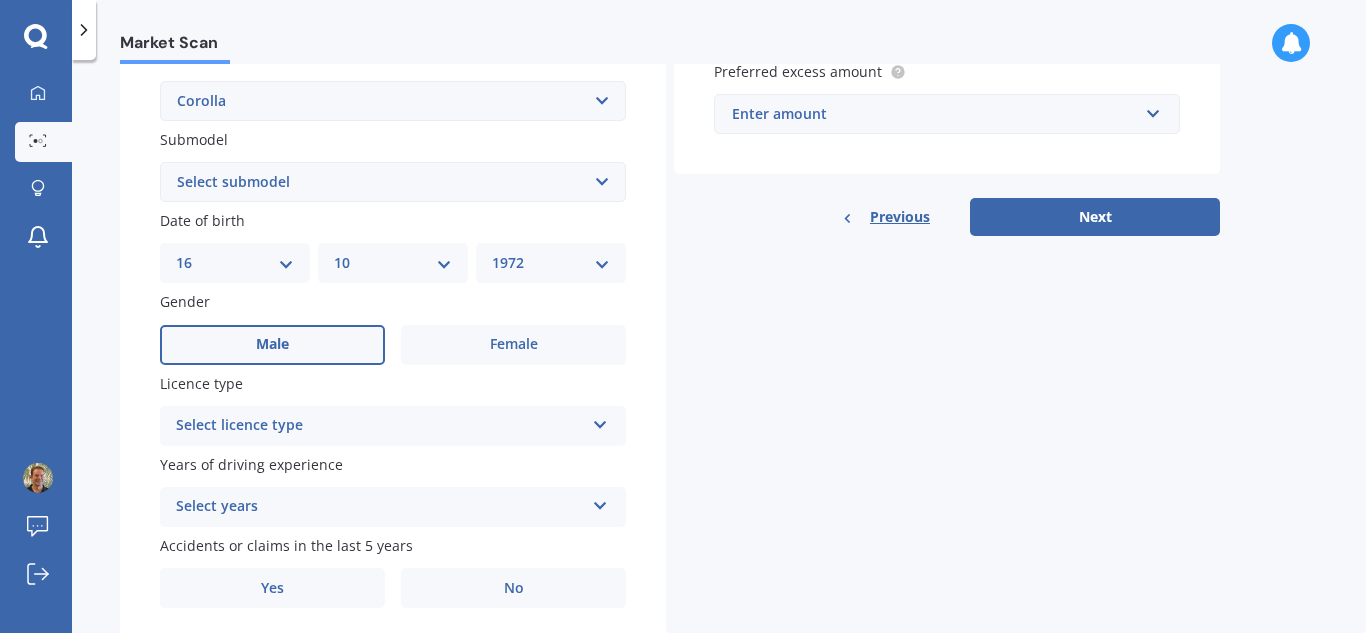 scroll, scrollTop: 480, scrollLeft: 0, axis: vertical 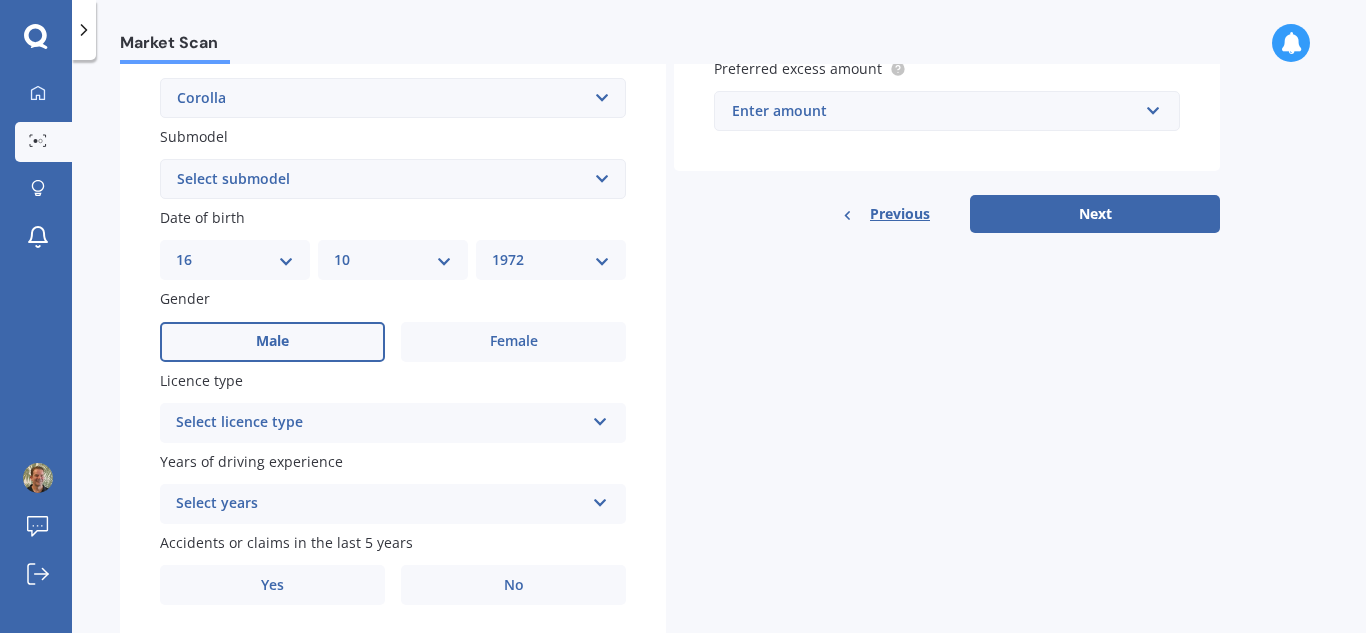 click on "Select licence type" at bounding box center [380, 423] 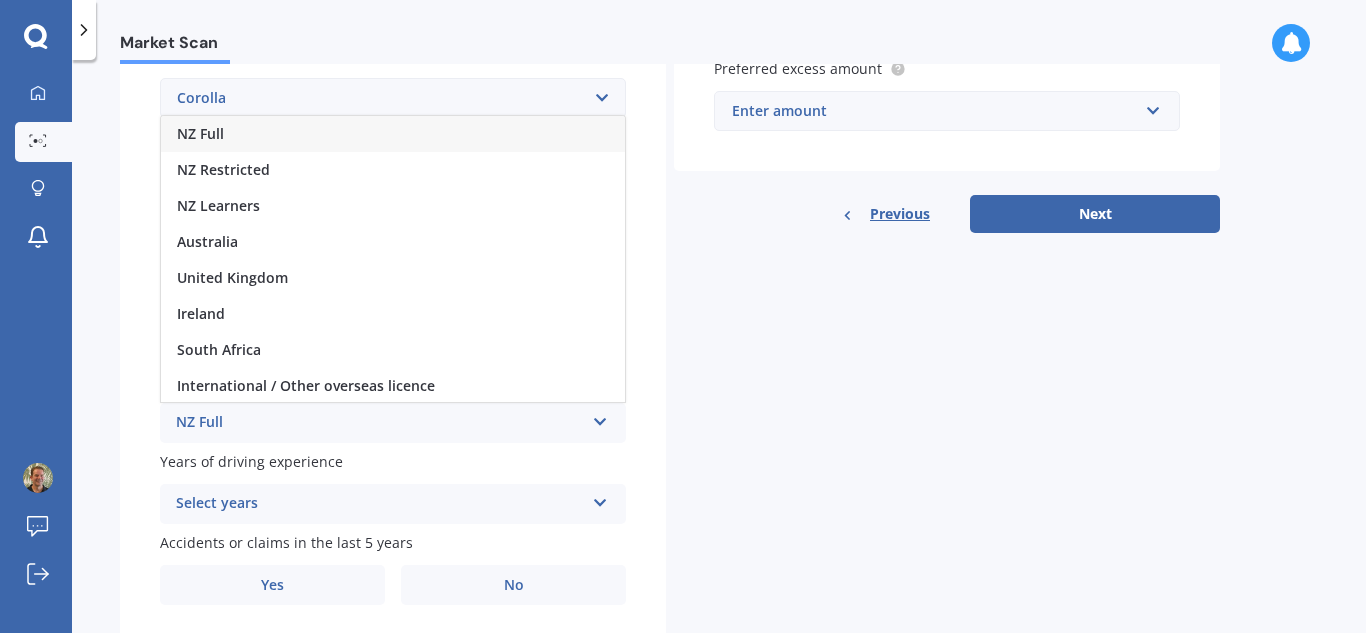 click on "NZ Full" at bounding box center [393, 134] 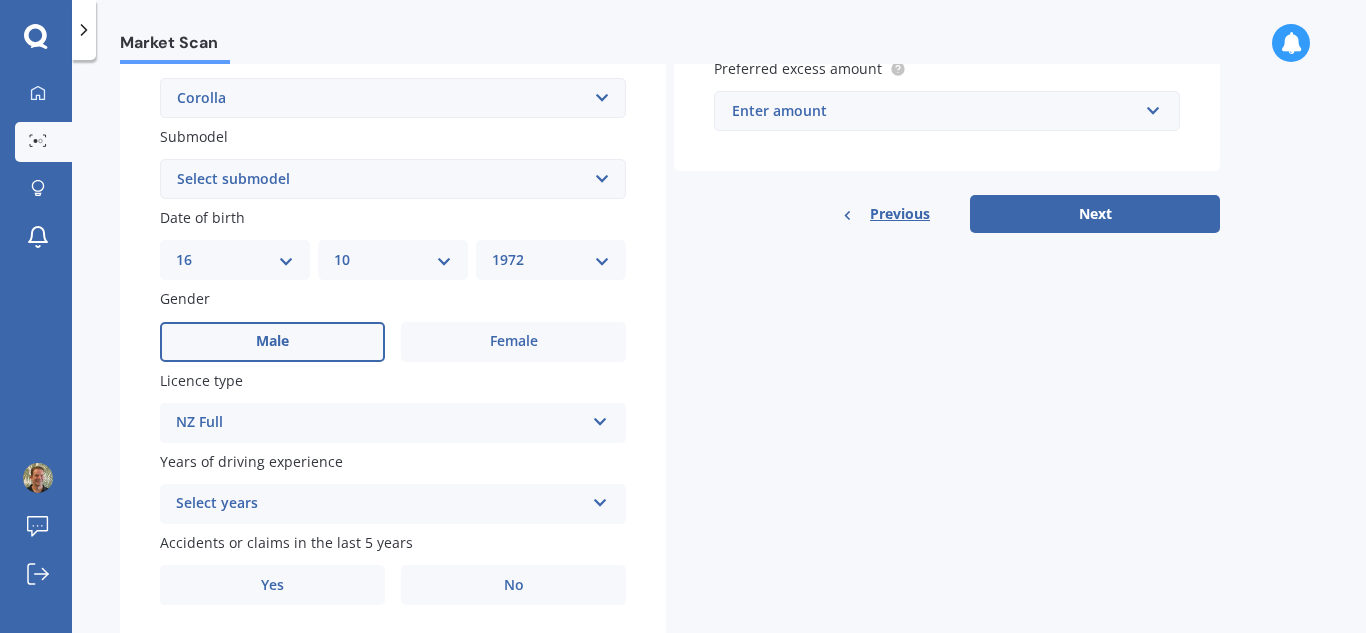click on "Select years" at bounding box center [380, 504] 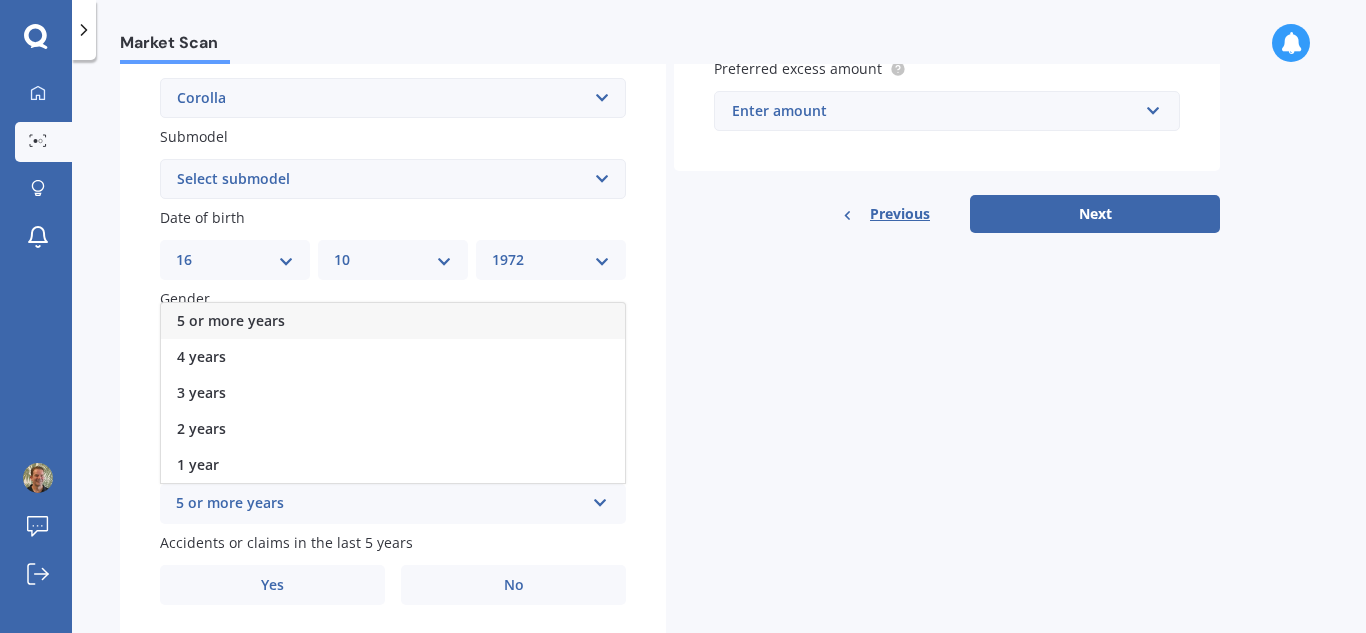 click on "5 or more years" at bounding box center (393, 321) 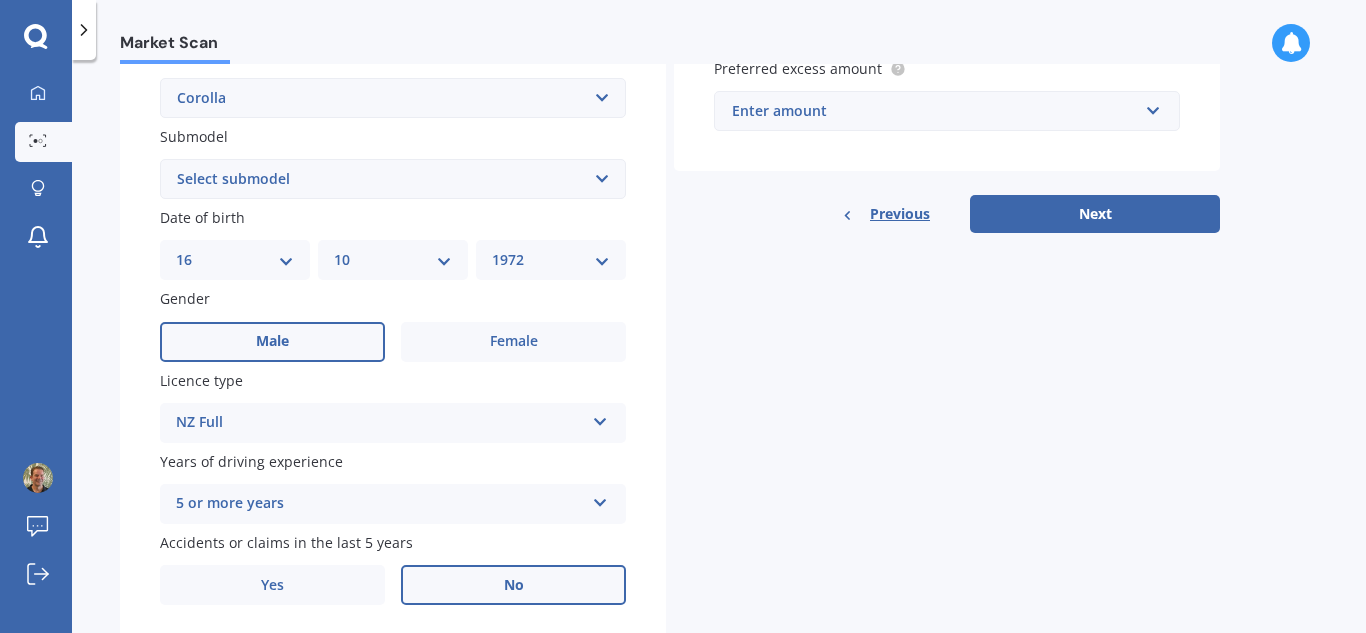 click on "No" at bounding box center [513, 585] 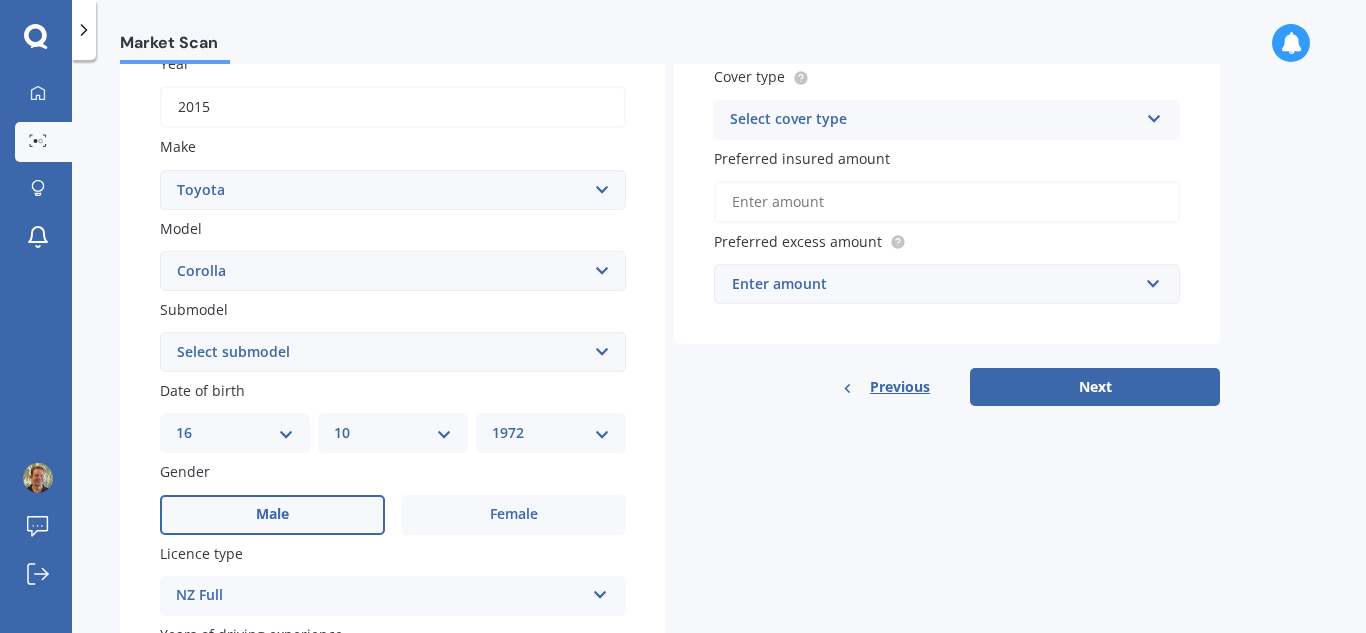scroll, scrollTop: 64, scrollLeft: 0, axis: vertical 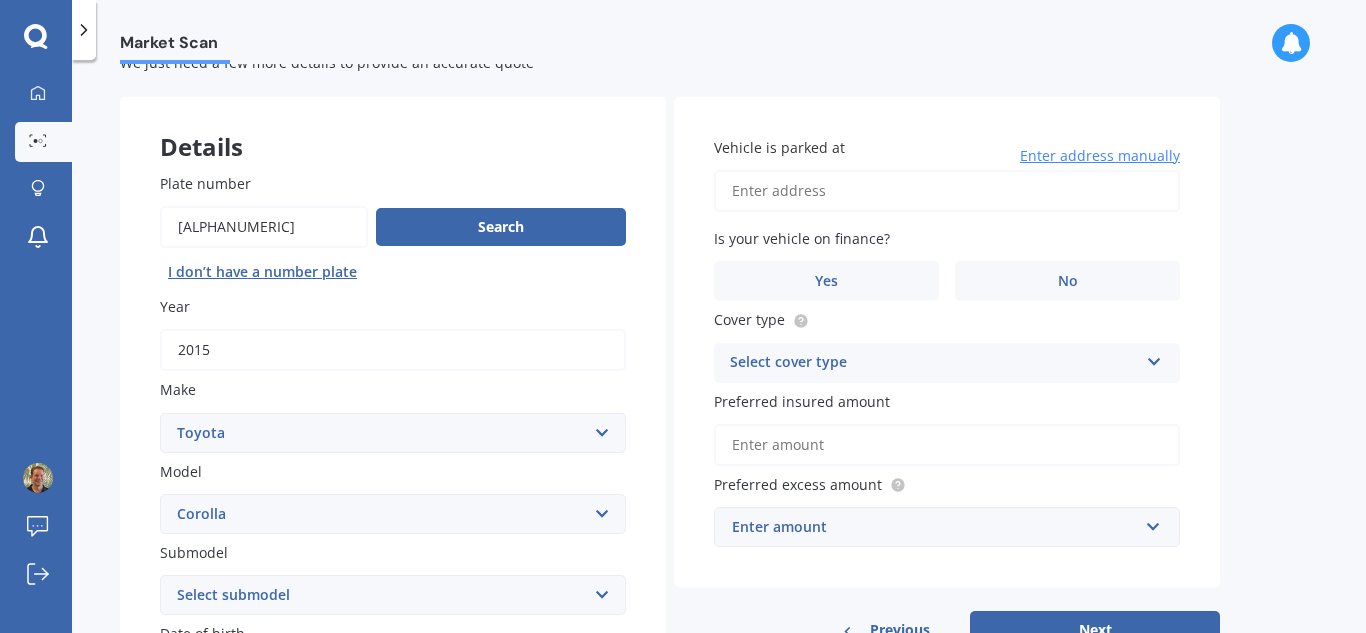click on "Vehicle is parked at" at bounding box center (947, 191) 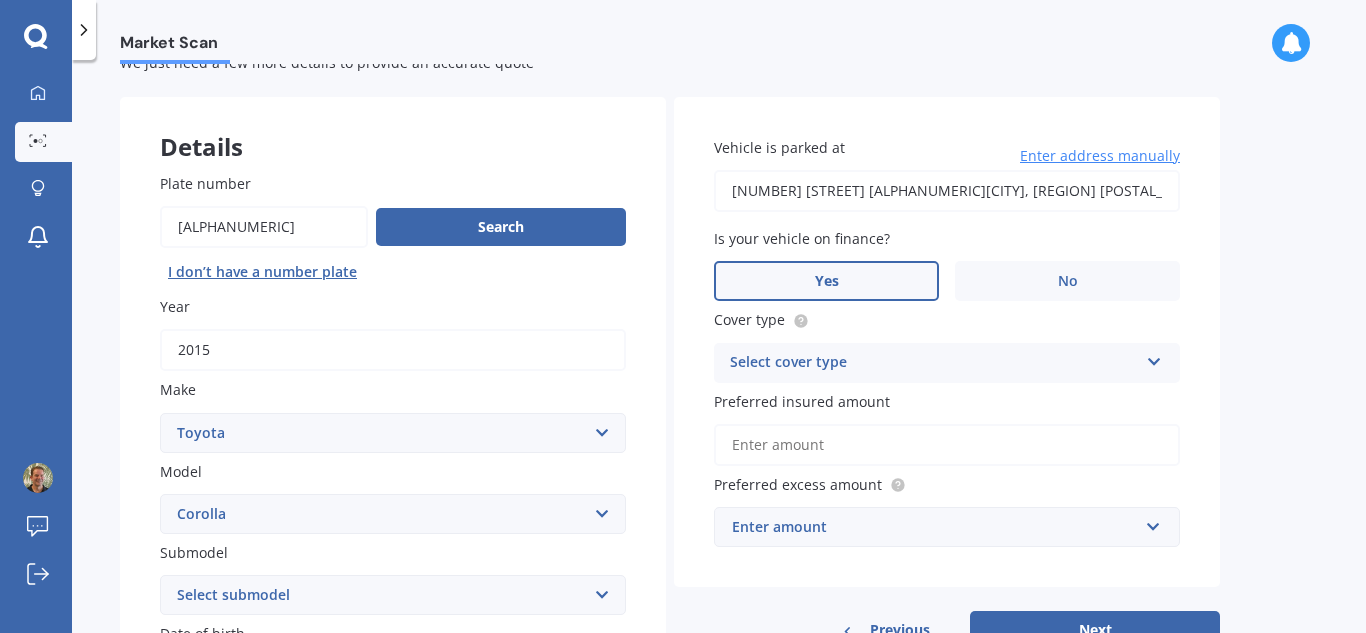 click on "Yes" at bounding box center (826, 281) 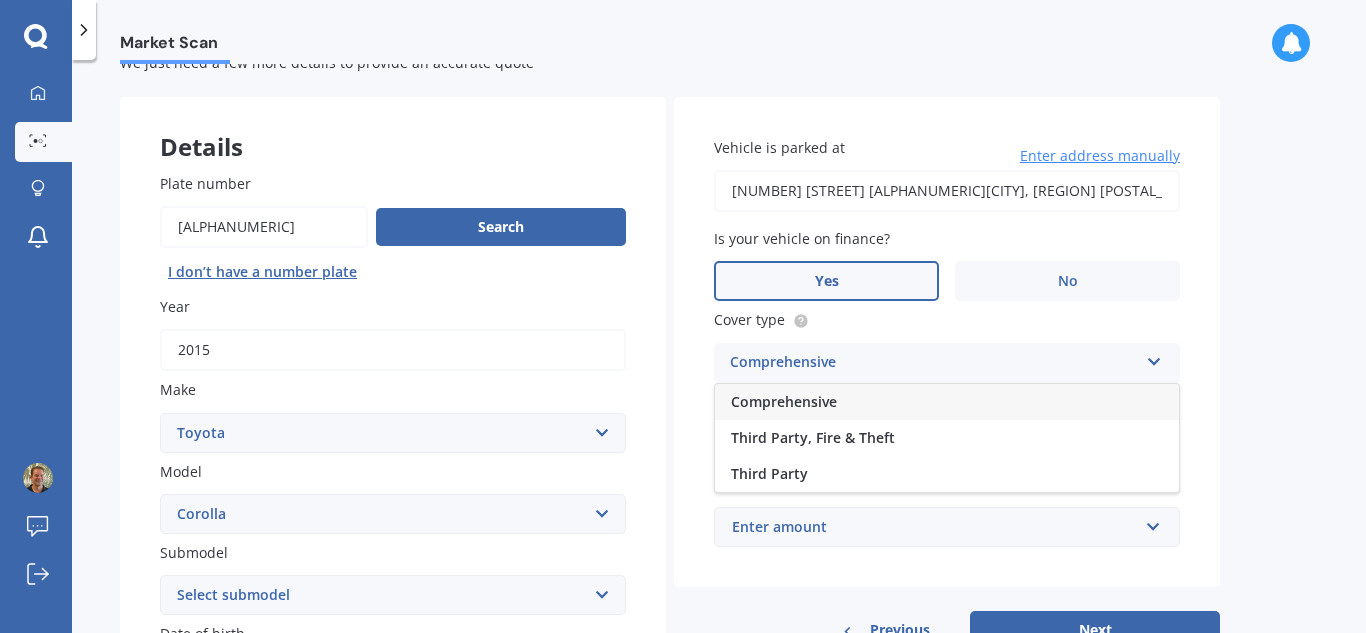 click on "Comprehensive" at bounding box center [947, 402] 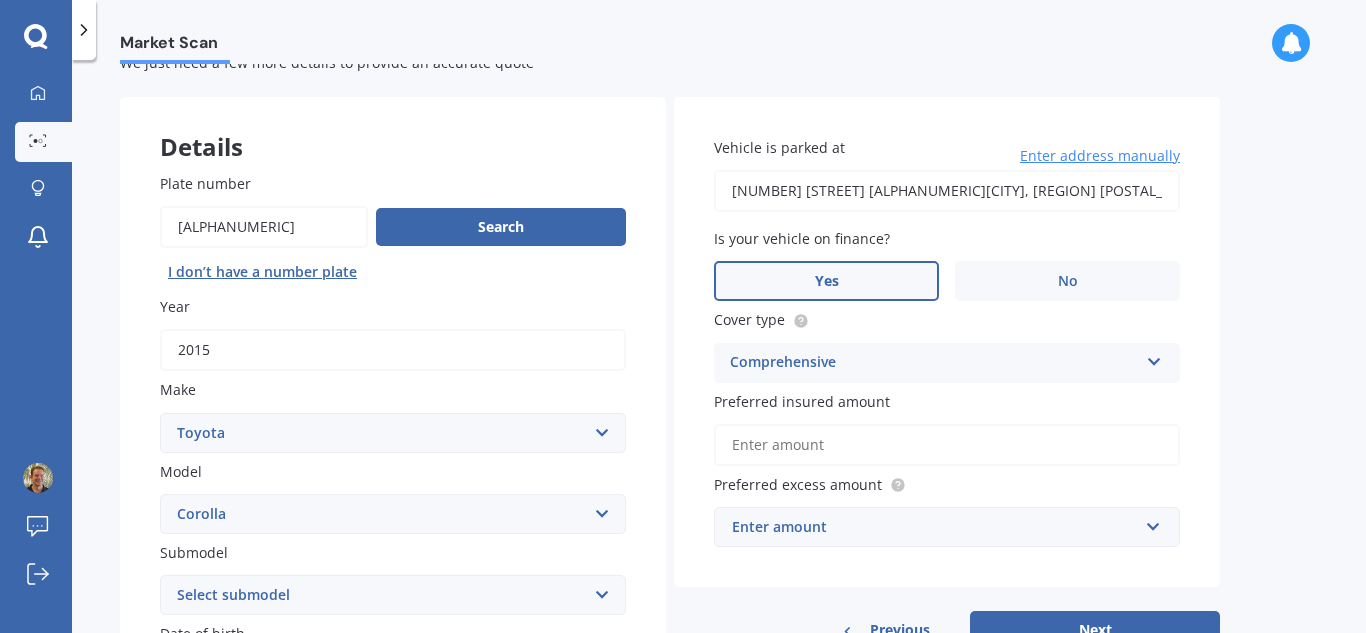 click on "Preferred insured amount" at bounding box center (947, 445) 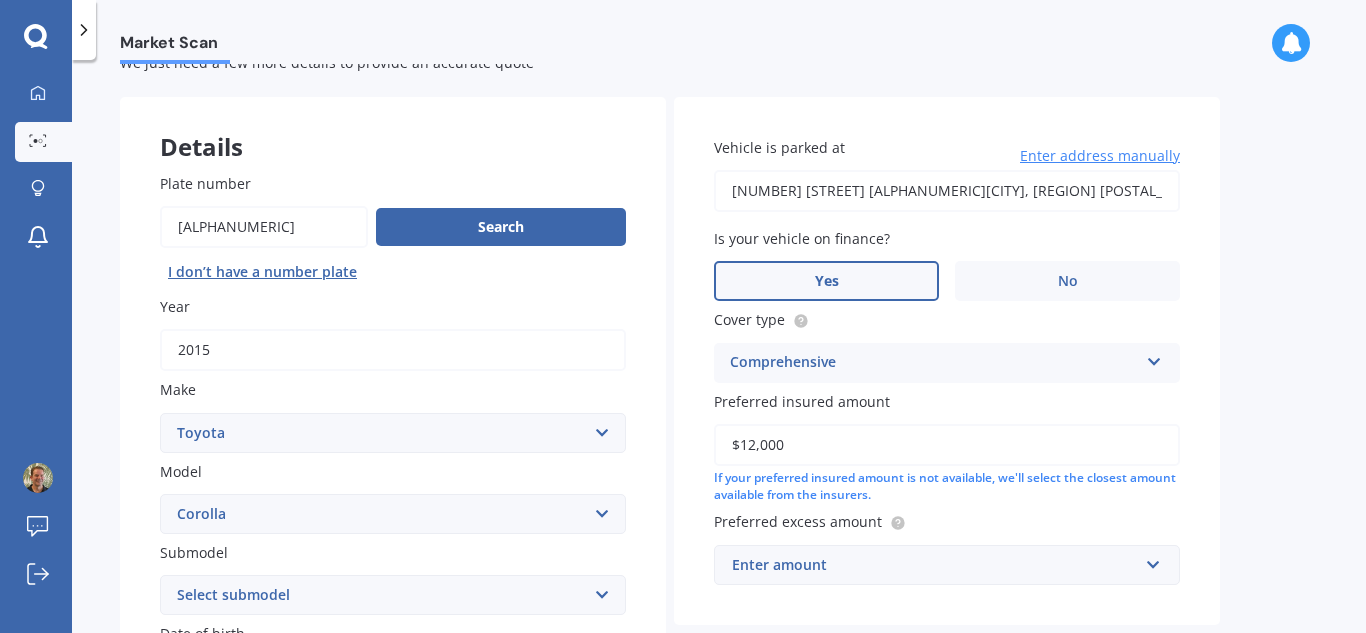 type on "$12,000" 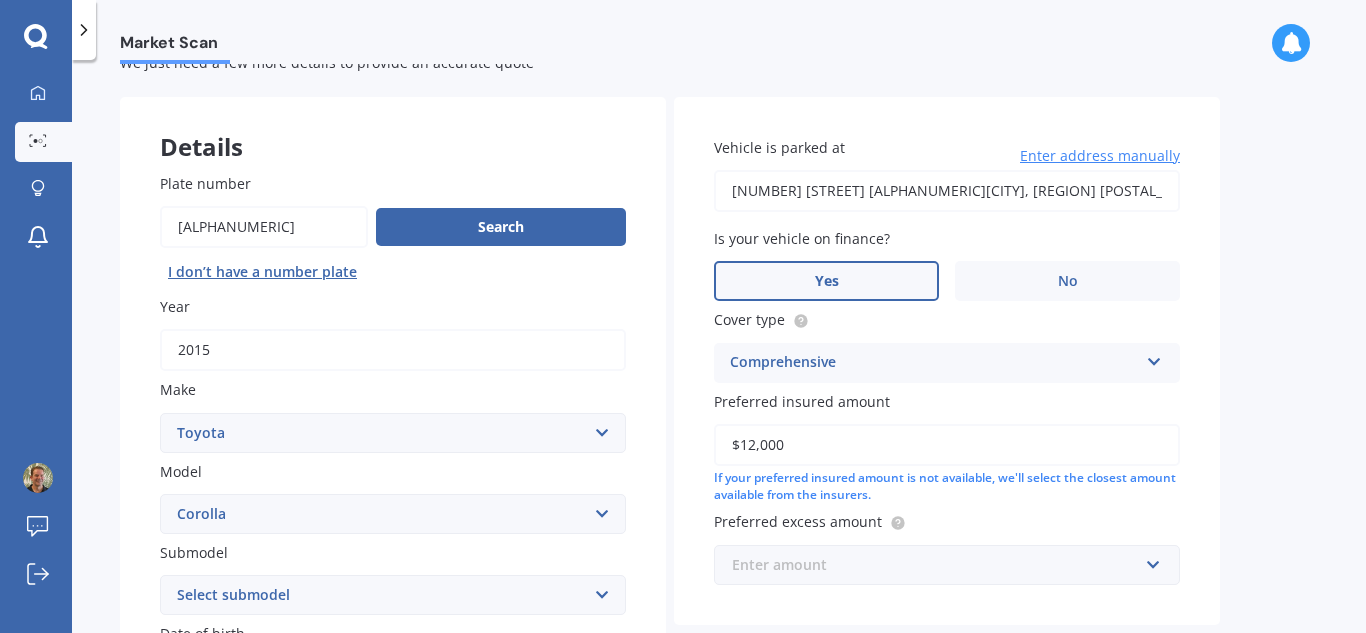 click at bounding box center (940, 565) 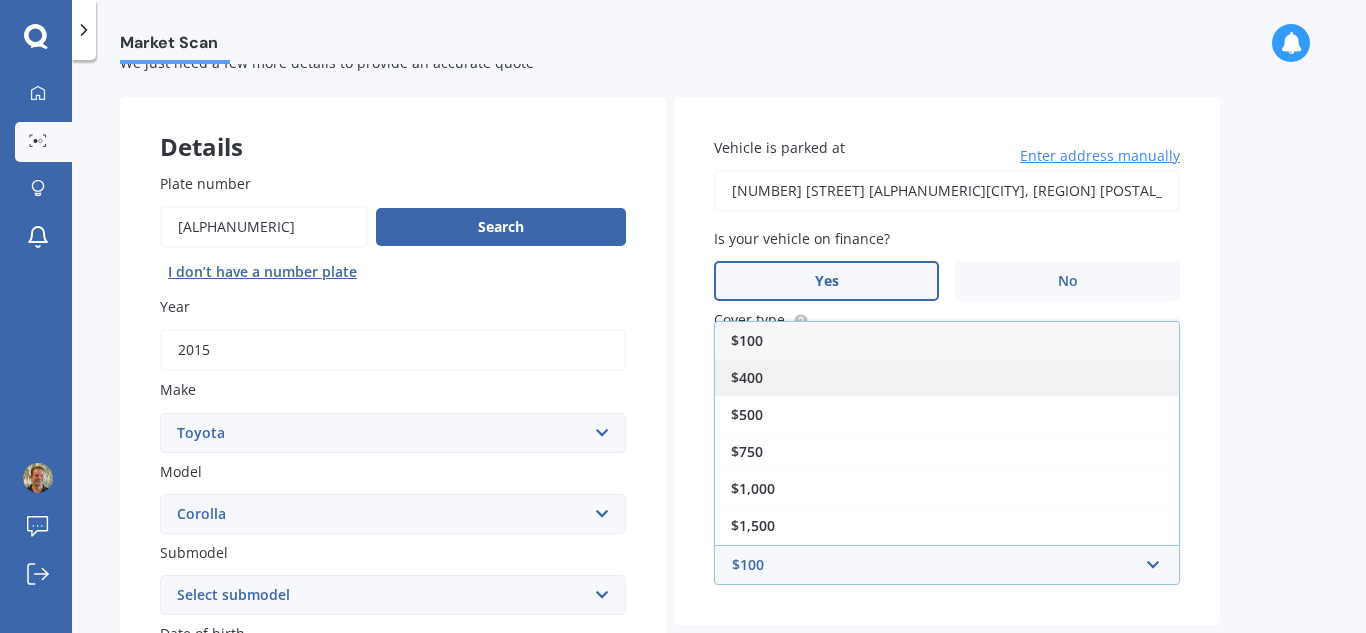 click on "$400" at bounding box center [947, 377] 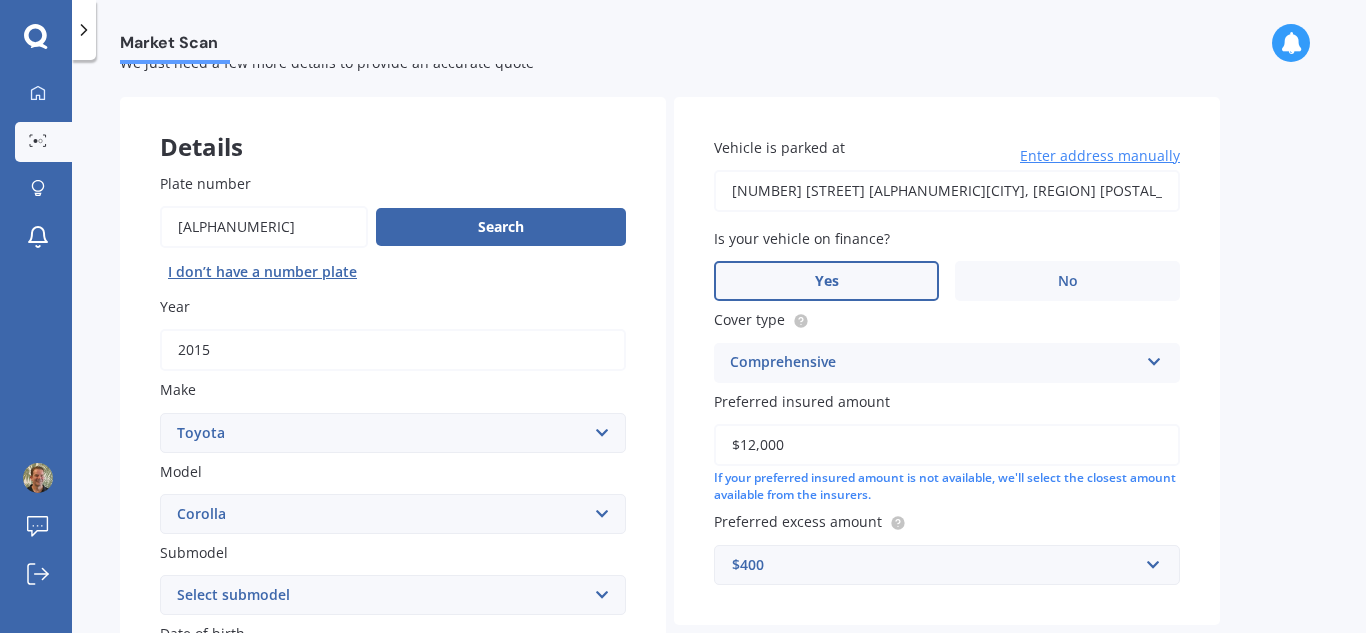 click on "Market Scan Vehicle Market Scan 70 % We just need a few more details to provide an accurate quote Details Plate number Search I don’t have a number plate Year 2015 Make Select make AC ALFA ROMEO ASTON MARTIN AUDI AUSTIN BEDFORD Bentley BMW BYD CADILLAC CAN-AM CHERY CHEVROLET CHRYSLER Citroen CRUISEAIR CUPRA DAEWOO DAIHATSU DAIMLER DAMON DIAHATSU DODGE EXOCET FACTORY FIVE FERRARI FIAT Fiord FLEETWOOD FORD FOTON FRASER GEELY GENESIS GEORGIE BOY GMC GREAT WALL GWM HAVAL HILLMAN HINO HOLDEN HOLIDAY RAMBLER HONDA HUMMER HYUNDAI INFINITI ISUZU IVECO JAC JAECOO JAGUAR JEEP KGM KIA LADA LAMBORGHINI LANCIA LANDROVER LDV LEAPMOTOR LEXUS LINCOLN LOTUS LUNAR M.G M.G. MAHINDRA MASERATI MAZDA MCLAREN MERCEDES AMG Mercedes Benz MERCEDES-AMG MERCURY MINI Mitsubishi MORGAN MORRIS NEWMAR Nissan OMODA OPEL OXFORD PEUGEOT Plymouth Polestar PONTIAC PORSCHE PROTON RAM Range Rover Rayne RENAULT ROLLS ROYCE ROVER SAAB SATURN SEAT SHELBY SKODA SMART SSANGYONG SUBARU SUZUKI TATA TESLA TIFFIN Toyota TRIUMPH TVR Vauxhall VOLKSWAGEN ZX" at bounding box center [719, 350] 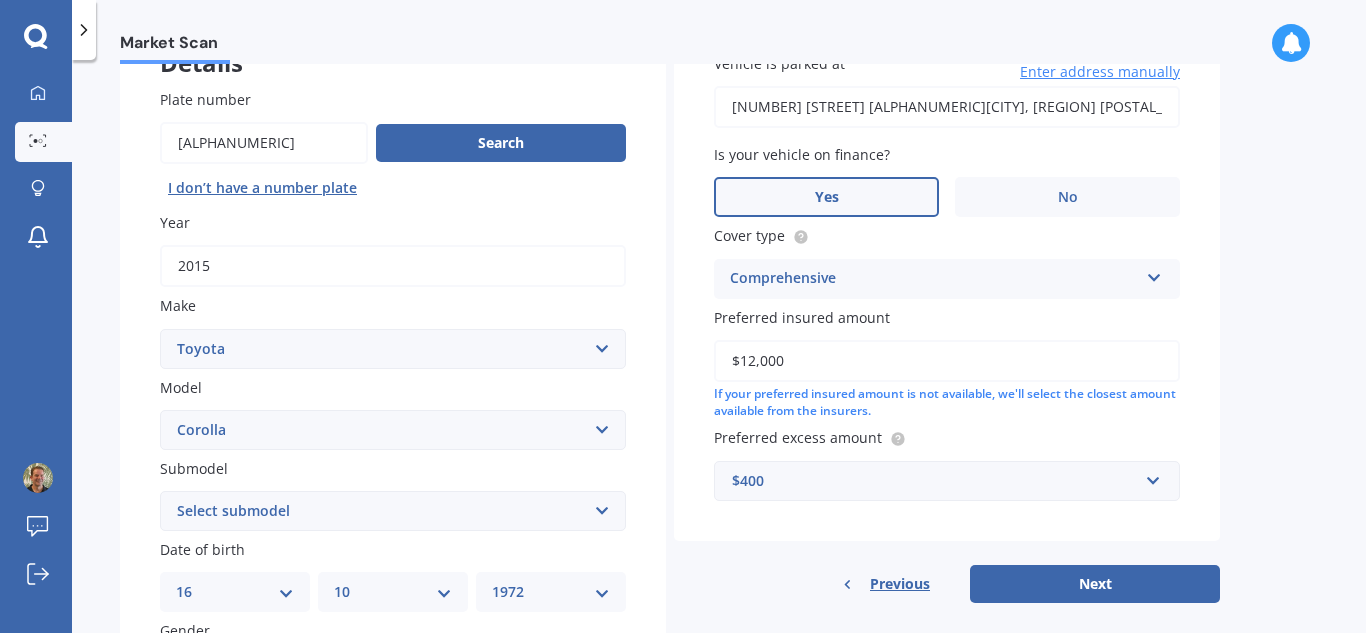scroll, scrollTop: 184, scrollLeft: 0, axis: vertical 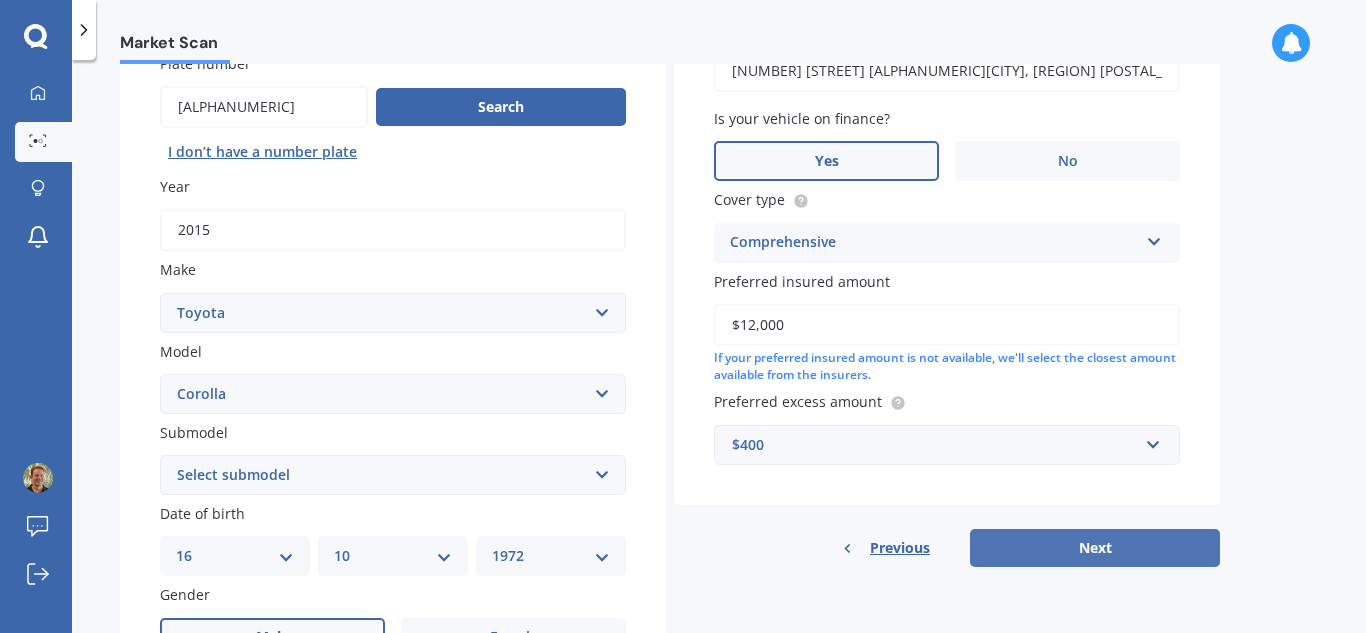 click on "Next" at bounding box center [1095, 548] 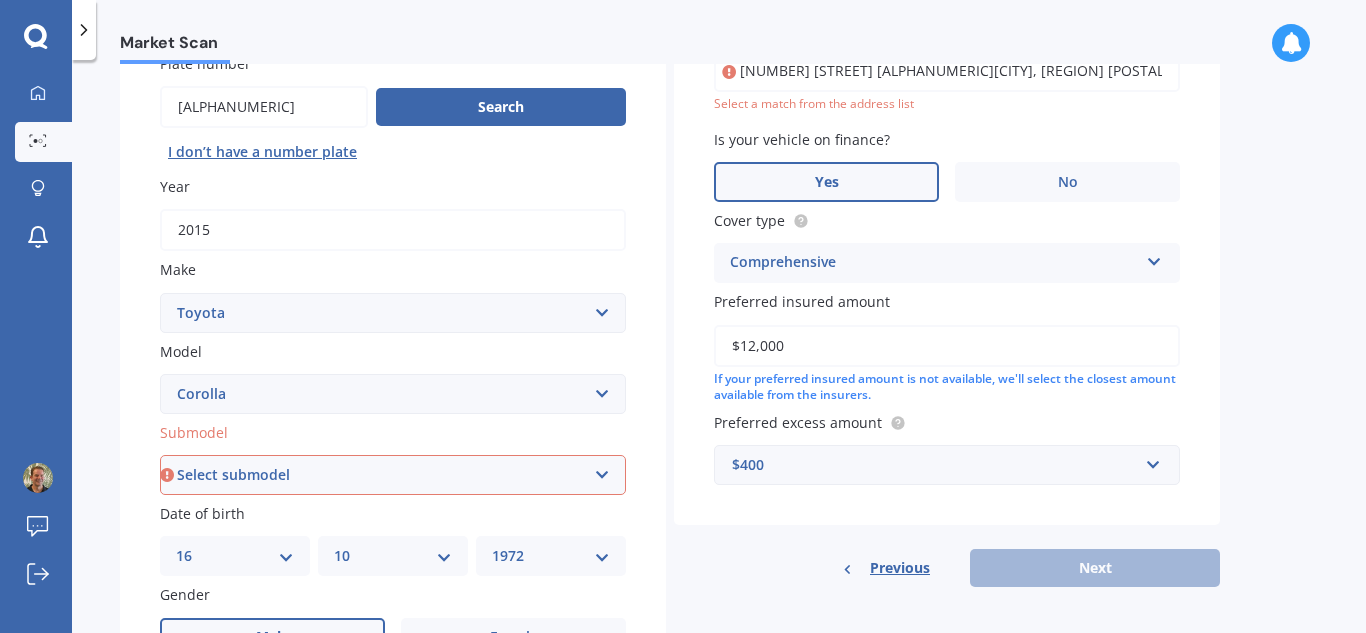 click on "Select submodel (All other) Axio Diesel Fielder 2WD Fielder 4WD FXGT GL GLX 1.8 GLX Sedan GS GTI GTI Sports GX 1.6 GX 1.8 GX CVT Hatch GX Sedan GX Wagon auto GX Wagon manual Hatch Hybrid Hybrid Levin 1.6 Levin SX Hatch Levin ZR Hatch Runx SE 1.5 Sportivo Non Turbo 1.8 Litre Sportivo Turbo 1.8 Litre Sprinter Sprinter GT Touring 4WD wagon Touring S/W Touring Wagon Hybrid TS 1.8 Van XL ZR Sedan" at bounding box center (393, 475) 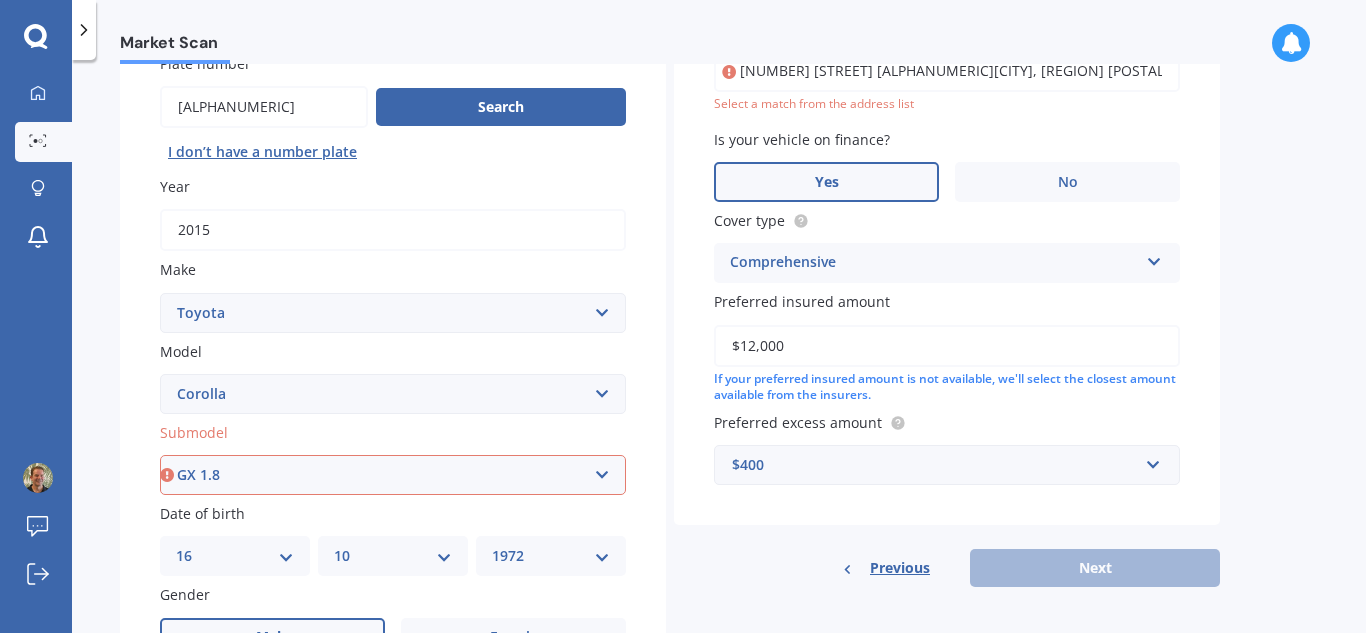 click on "Select submodel (All other) Axio Diesel Fielder 2WD Fielder 4WD FXGT GL GLX 1.8 GLX Sedan GS GTI GTI Sports GX 1.6 GX 1.8 GX CVT Hatch GX Sedan GX Wagon auto GX Wagon manual Hatch Hybrid Hybrid Levin 1.6 Levin SX Hatch Levin ZR Hatch Runx SE 1.5 Sportivo Non Turbo 1.8 Litre Sportivo Turbo 1.8 Litre Sprinter Sprinter GT Touring 4WD wagon Touring S/W Touring Wagon Hybrid TS 1.8 Van XL ZR Sedan" at bounding box center [393, 475] 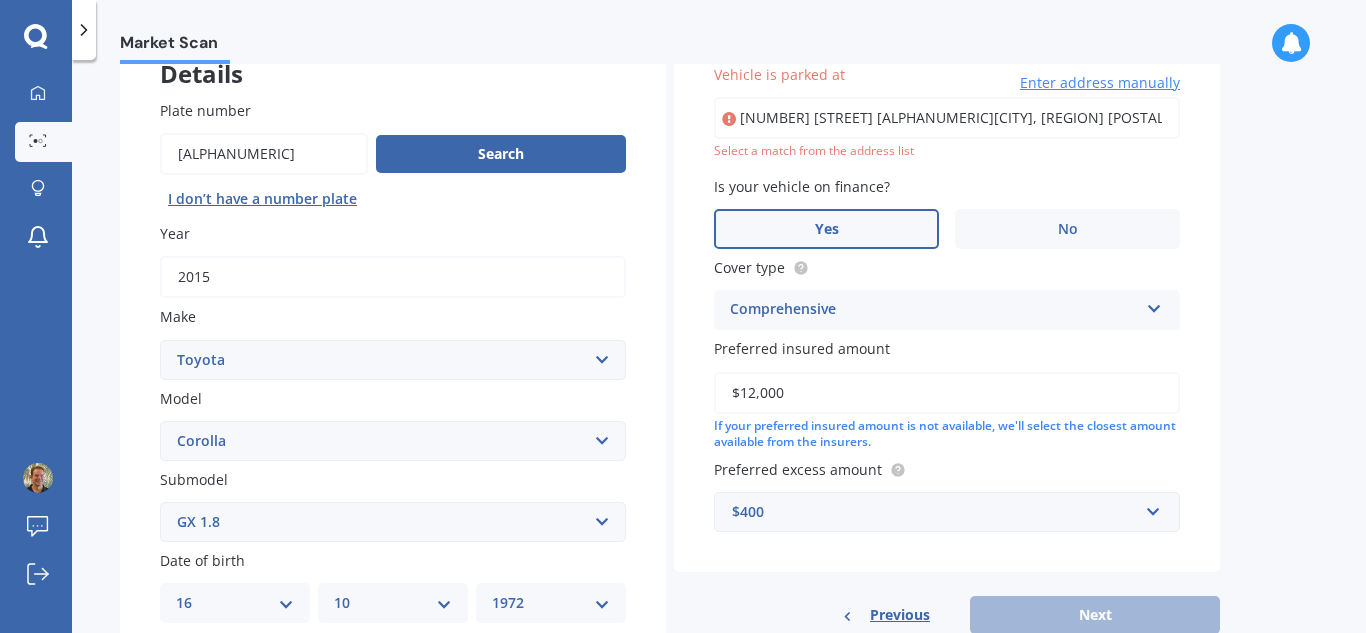 click on "[NUMBER] [STREET] [ALPHANUMERIC][CITY], [REGION] [POSTAL_CODE]" at bounding box center (947, 118) 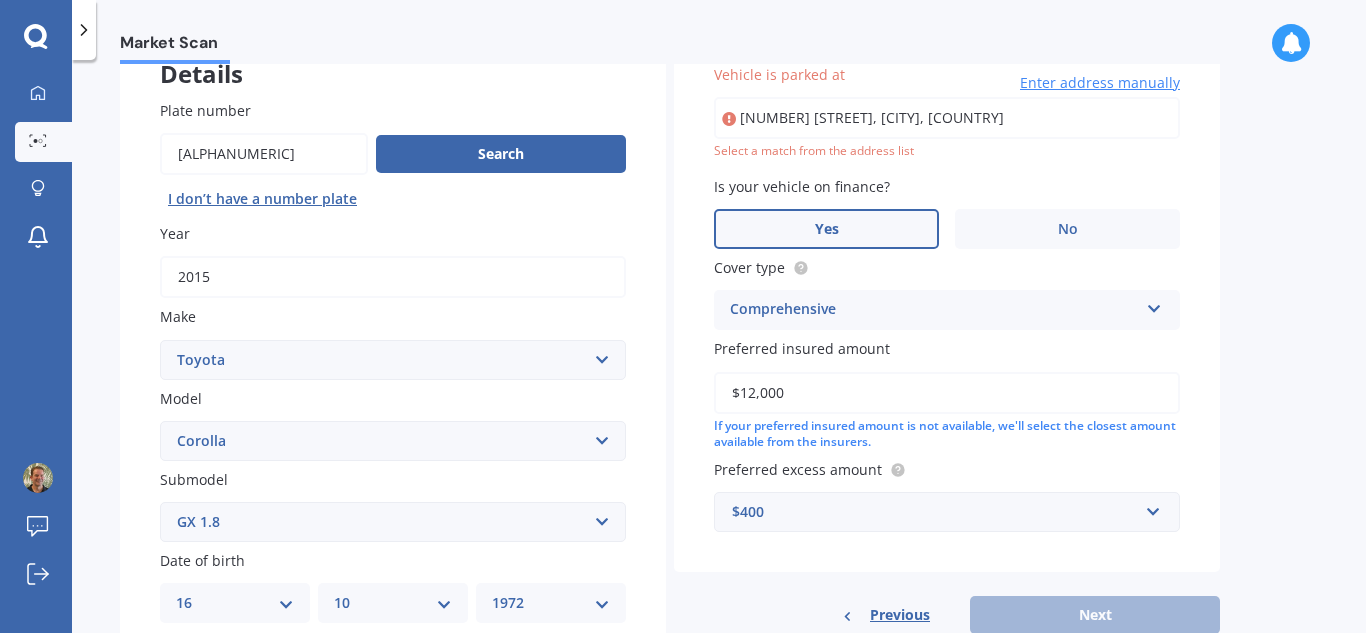 type on "[NUMBER] [STREET], [CITY] [POSTAL_CODE]" 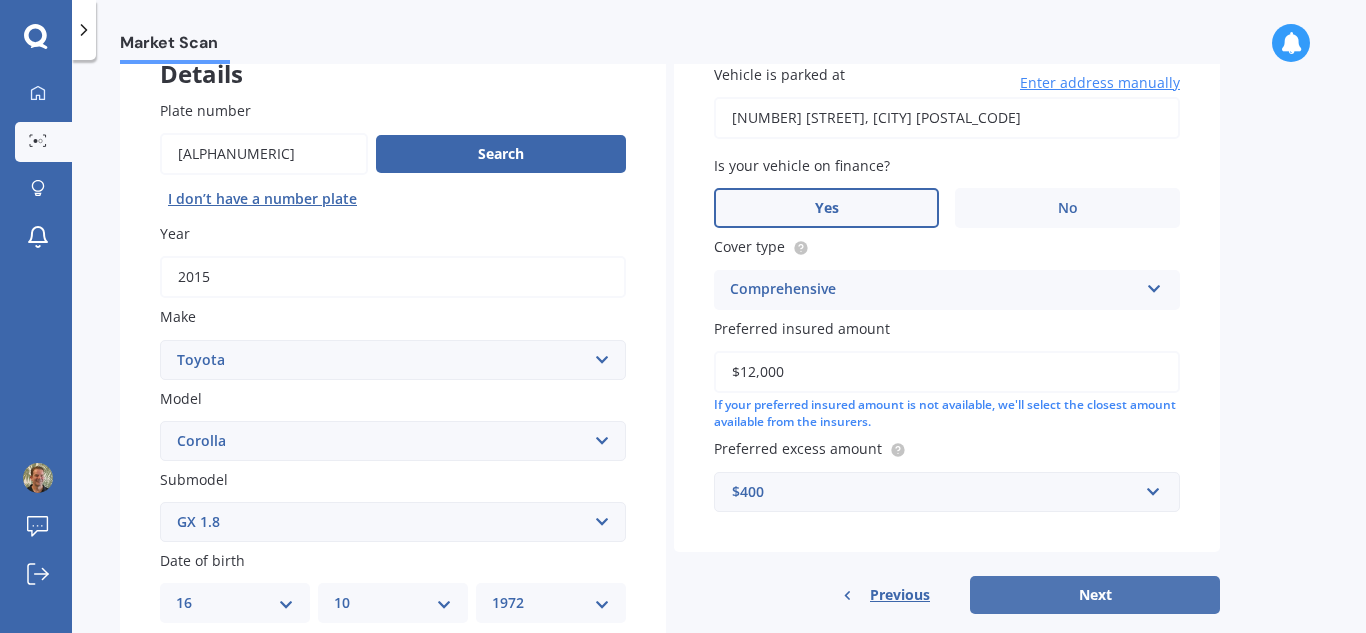 click on "Next" at bounding box center (1095, 595) 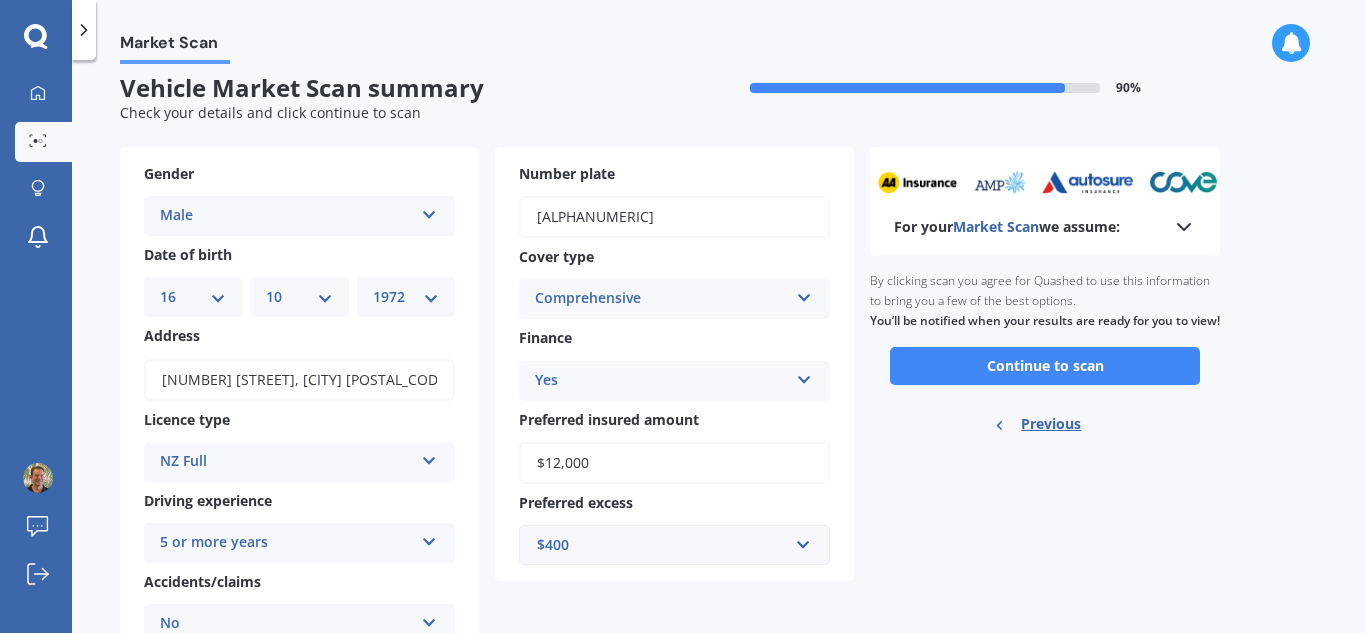 scroll, scrollTop: 0, scrollLeft: 0, axis: both 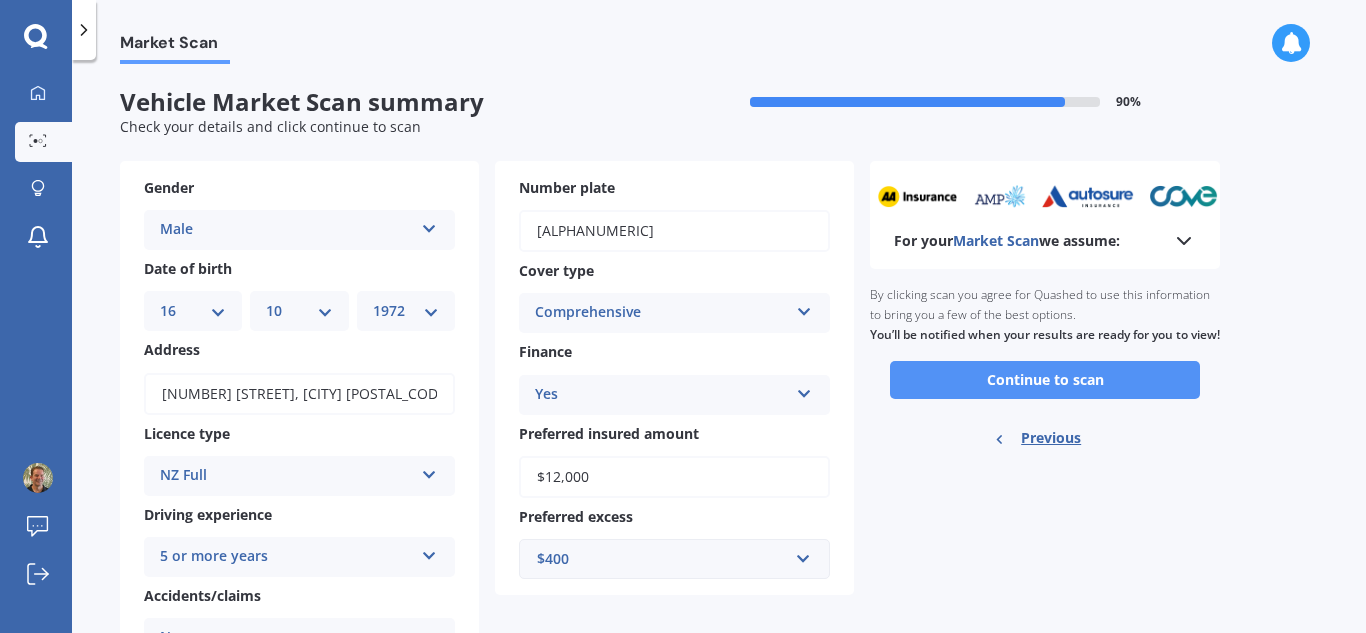 click on "Continue to scan" at bounding box center [1045, 380] 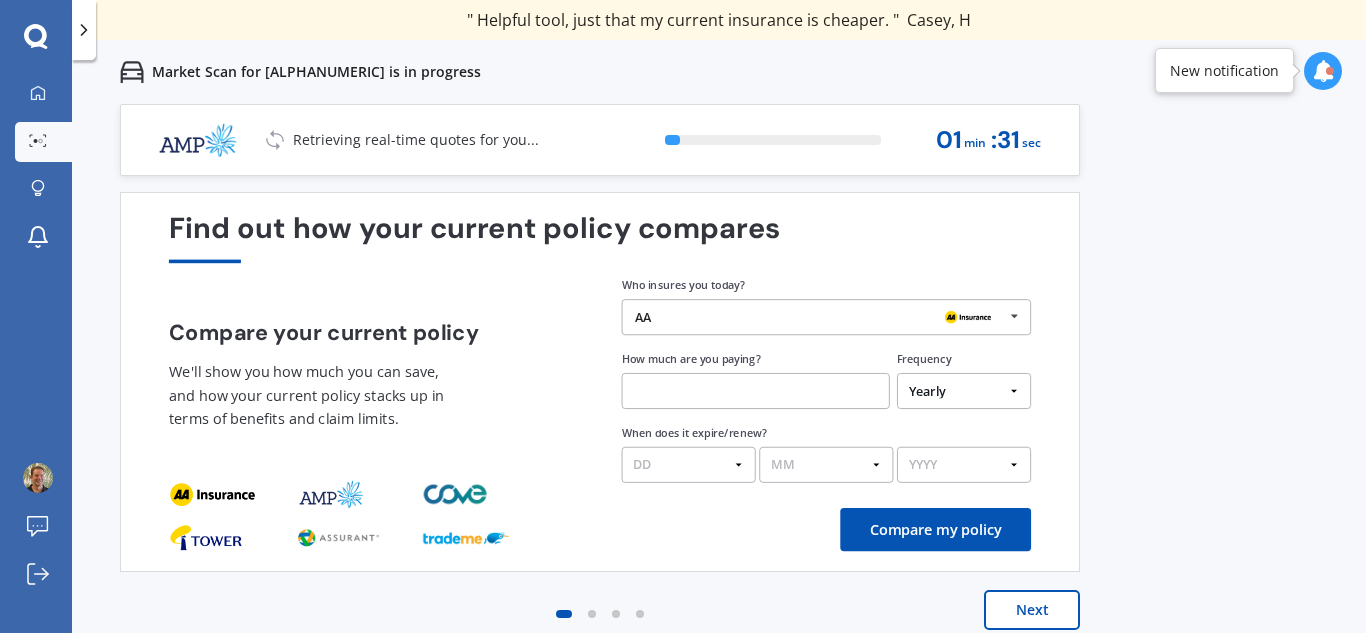 click at bounding box center (1014, 316) 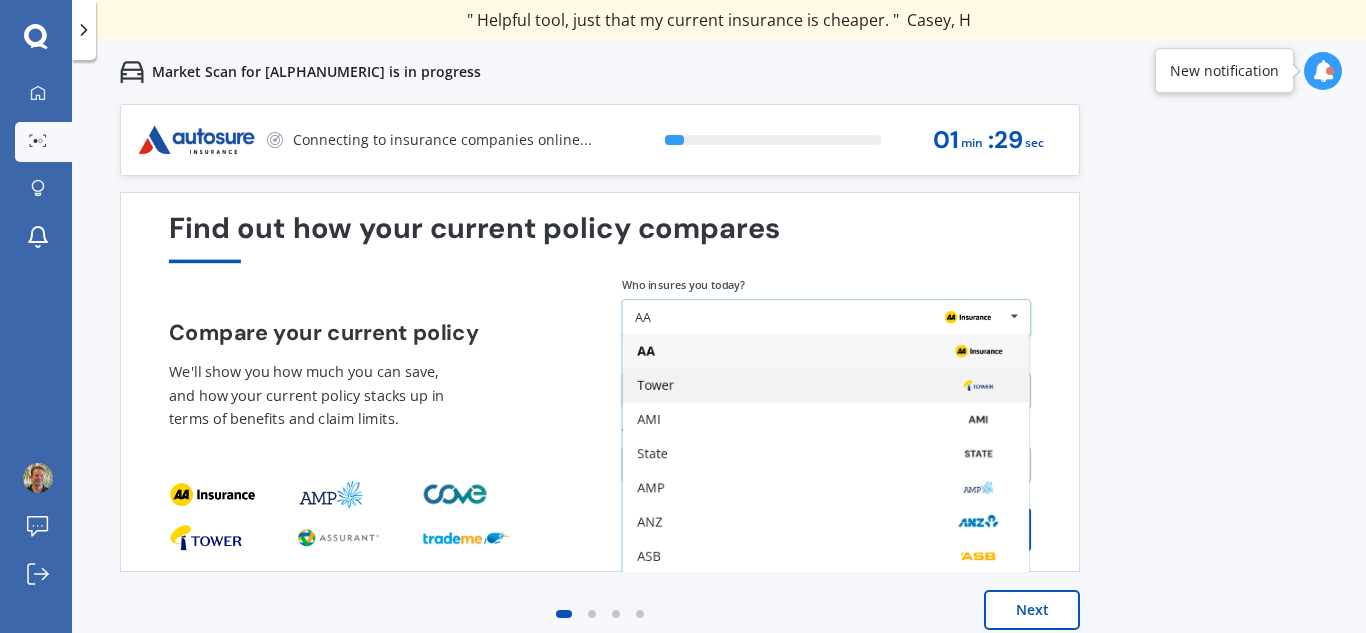 click on "Tower" at bounding box center [826, 386] 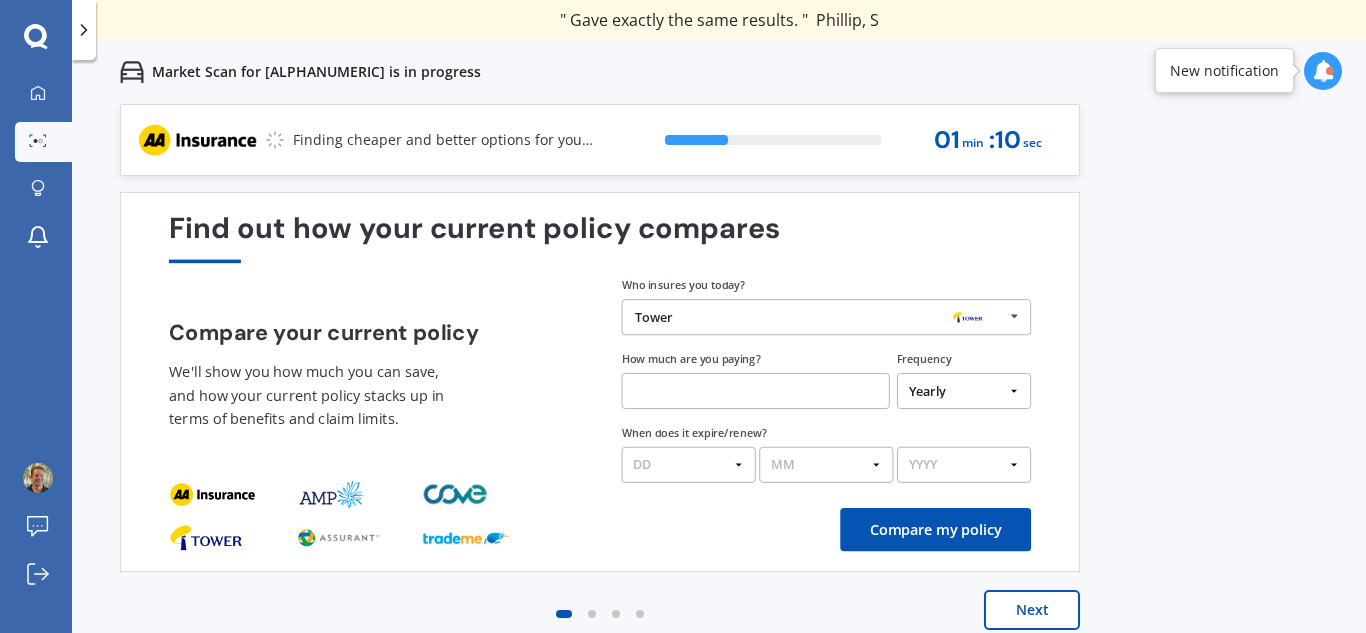 click at bounding box center (756, 391) 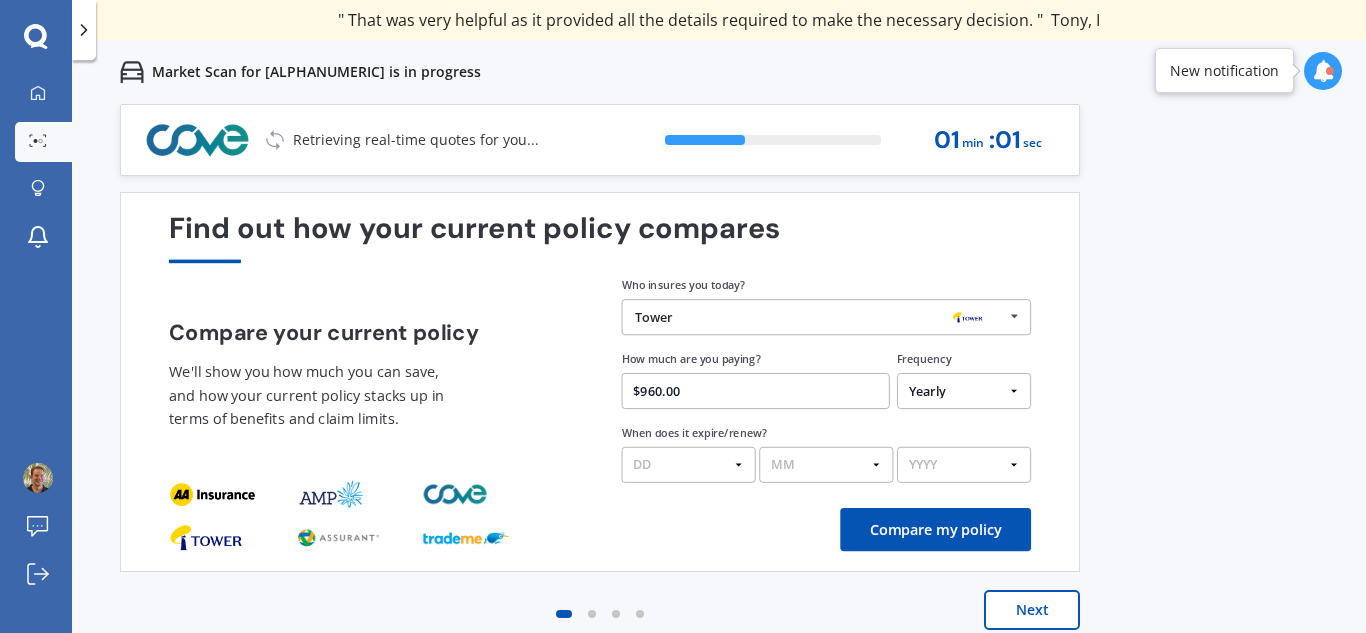 type on "$960.00" 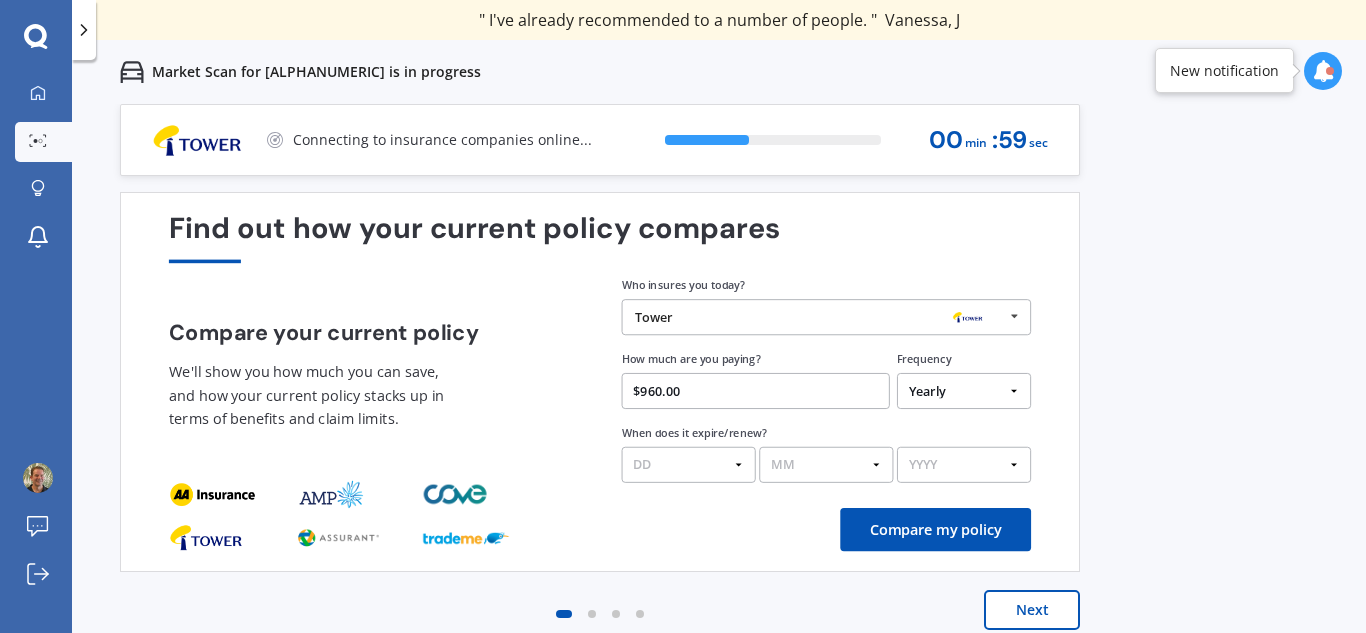 click on "Compare my policy" at bounding box center (935, 529) 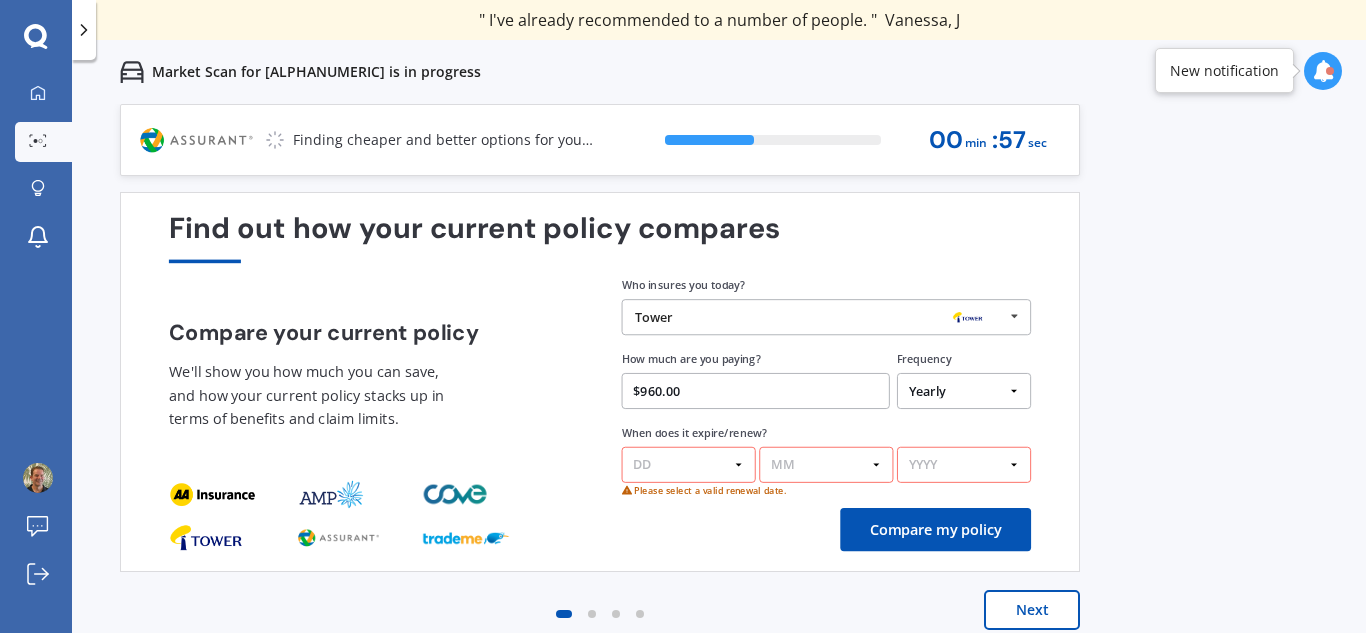 click on "DD 01 02 03 04 05 06 07 08 09 10 11 12 13 14 15 16 17 18 19 20 21 22 23 24 25 26 27 28 29 30 31" at bounding box center (689, 465) 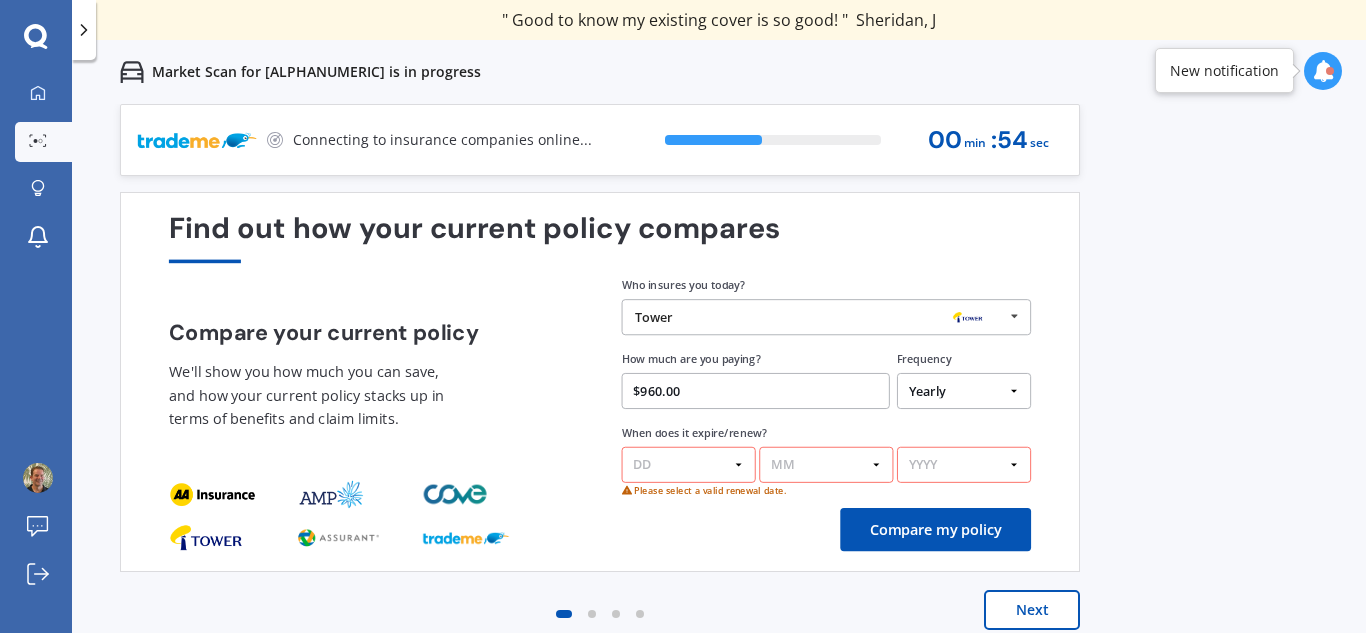 select on "14" 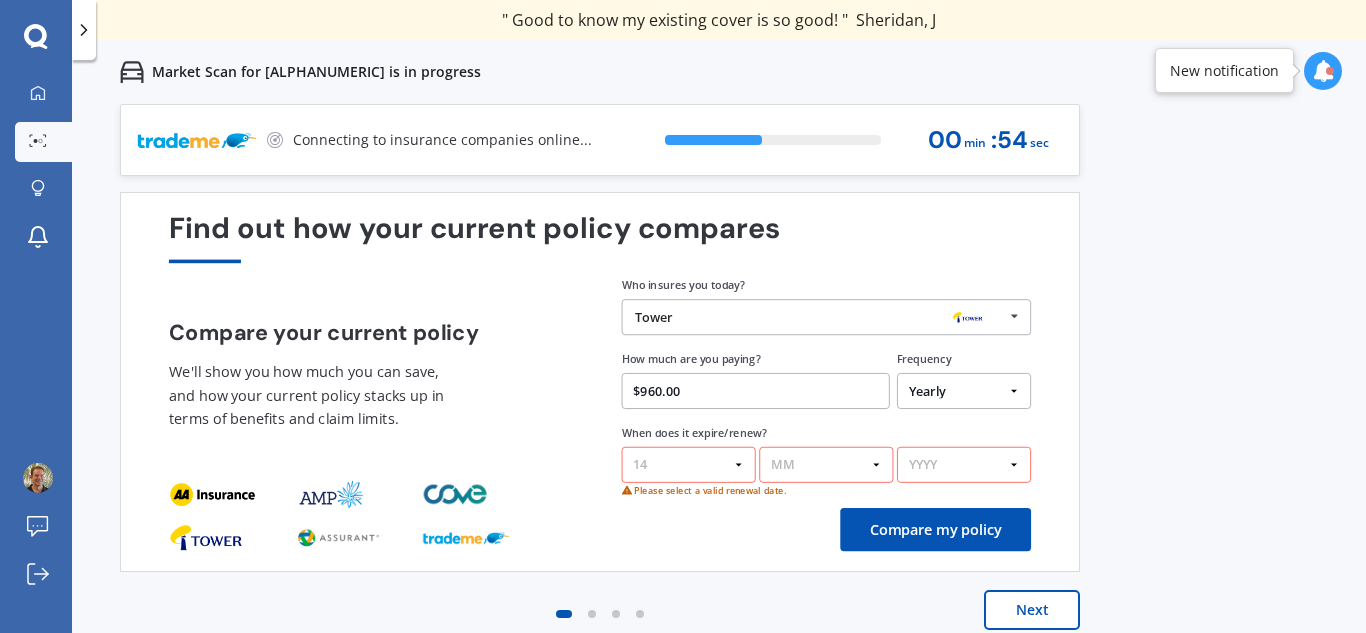 click on "DD 01 02 03 04 05 06 07 08 09 10 11 12 13 14 15 16 17 18 19 20 21 22 23 24 25 26 27 28 29 30 31" at bounding box center (689, 465) 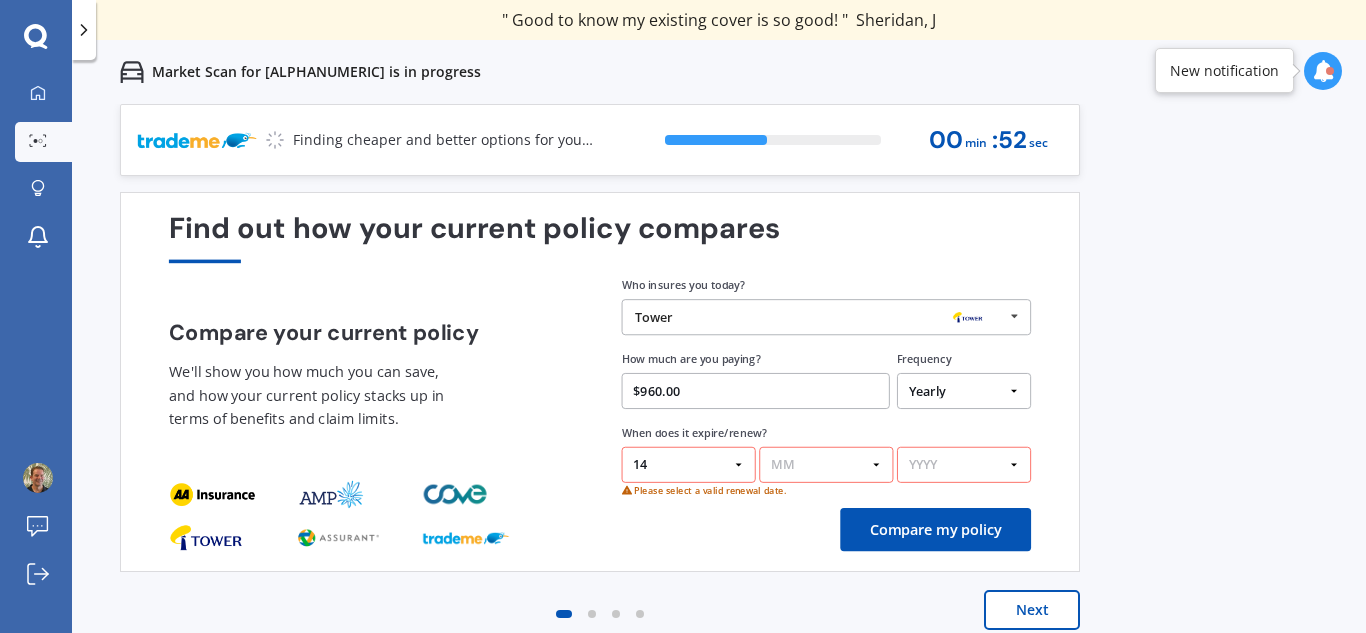 click on "MM 01 02 03 04 05 06 07 08 09 10 11 12" at bounding box center [826, 465] 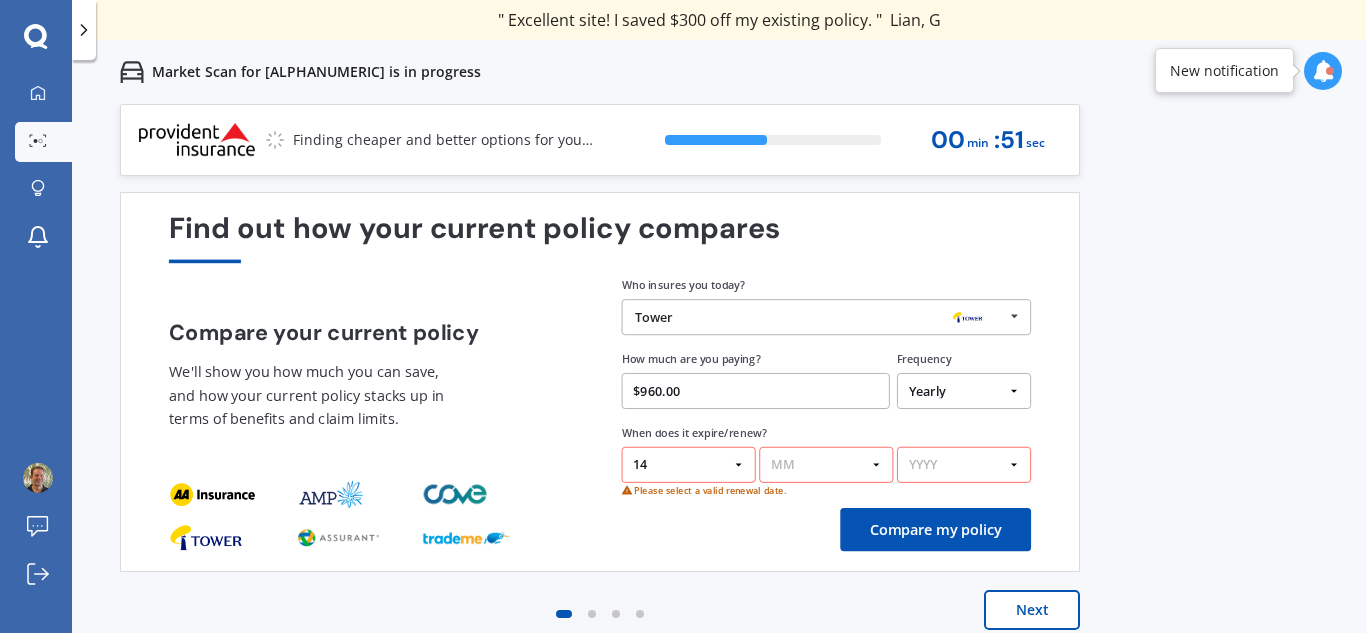 select on "08" 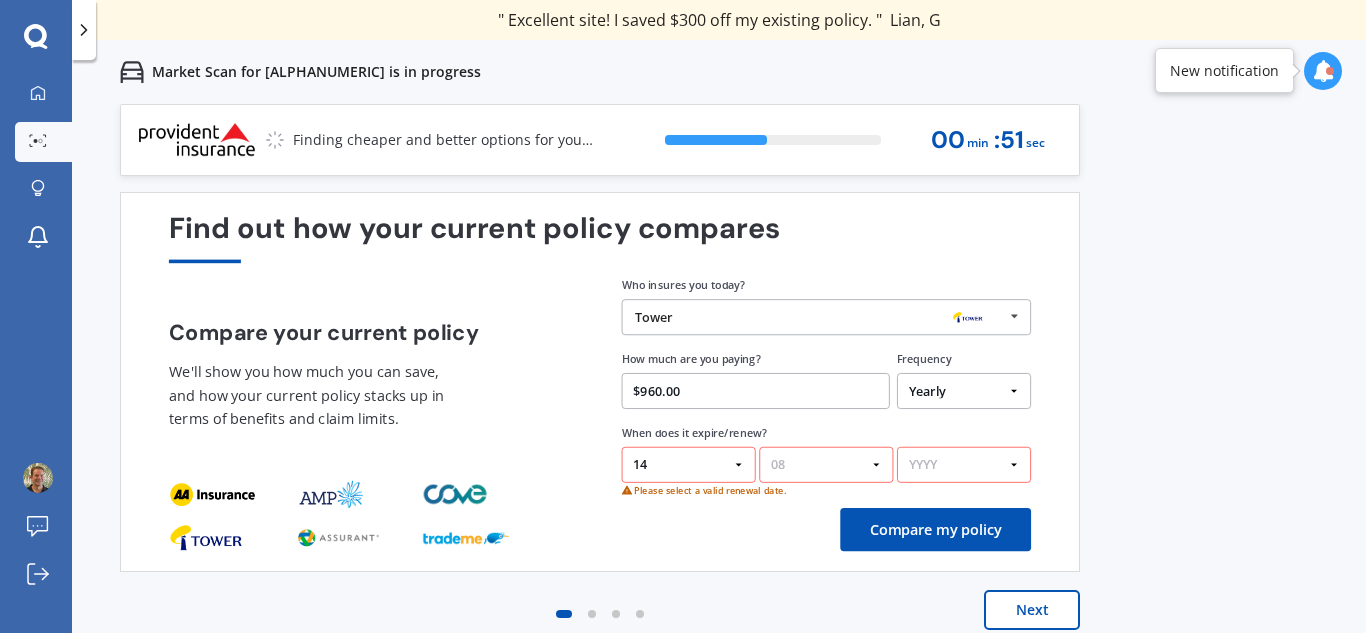 click on "MM 01 02 03 04 05 06 07 08 09 10 11 12" at bounding box center [826, 465] 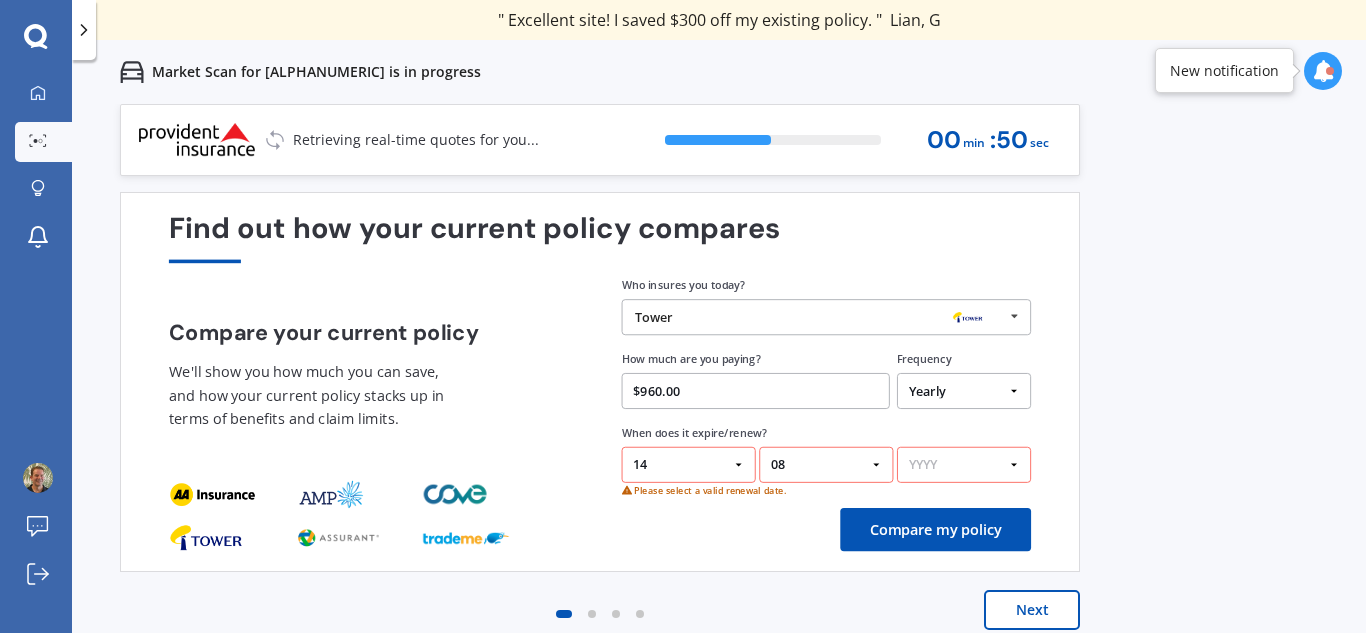 click on "YYYY 2026 2025 2024" at bounding box center (964, 465) 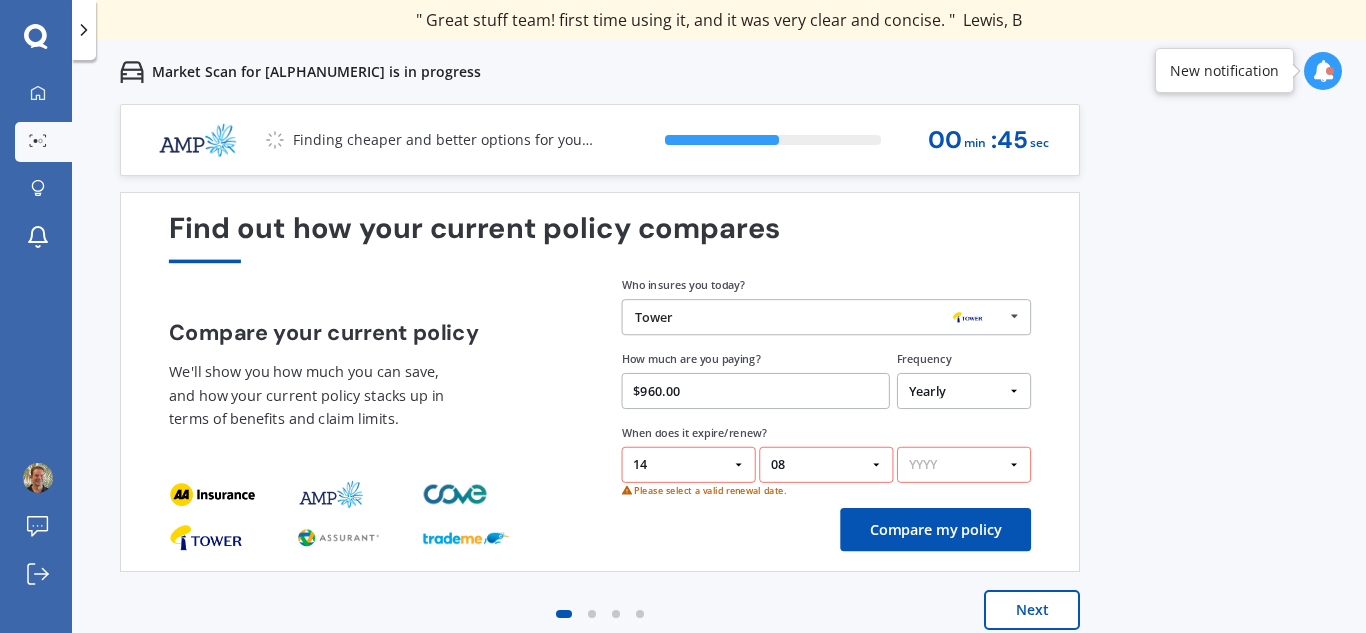 select on "2025" 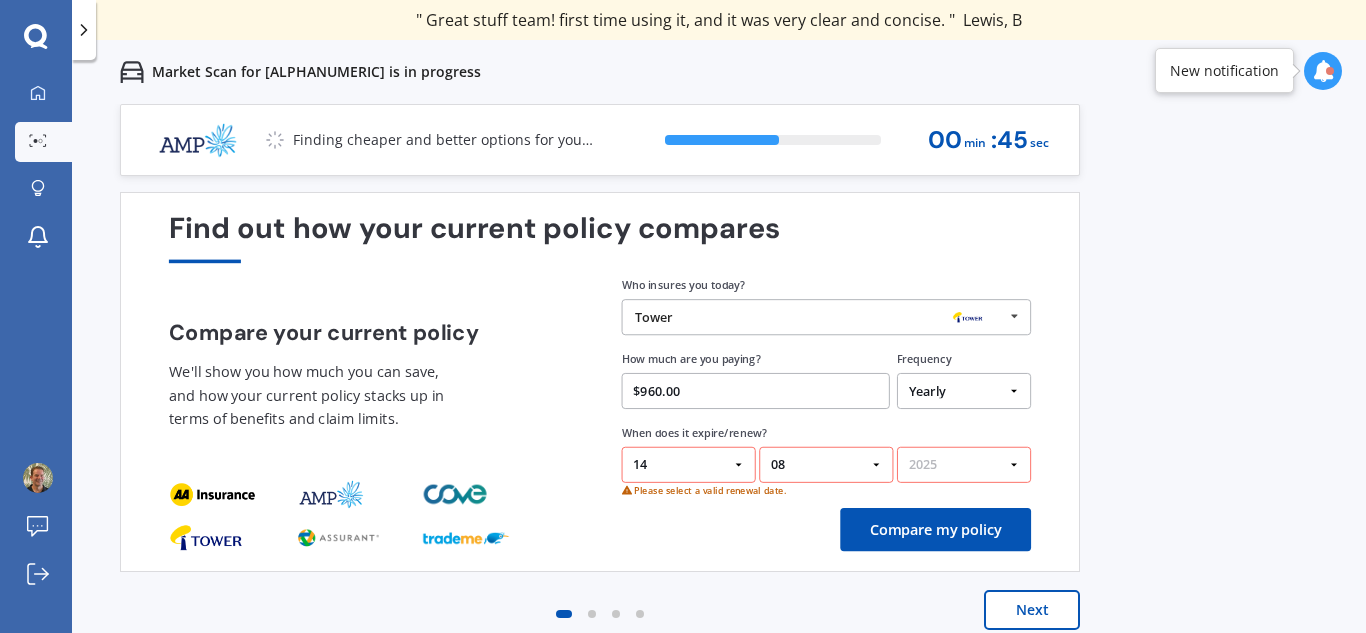 click on "YYYY 2026 2025 2024" at bounding box center (964, 465) 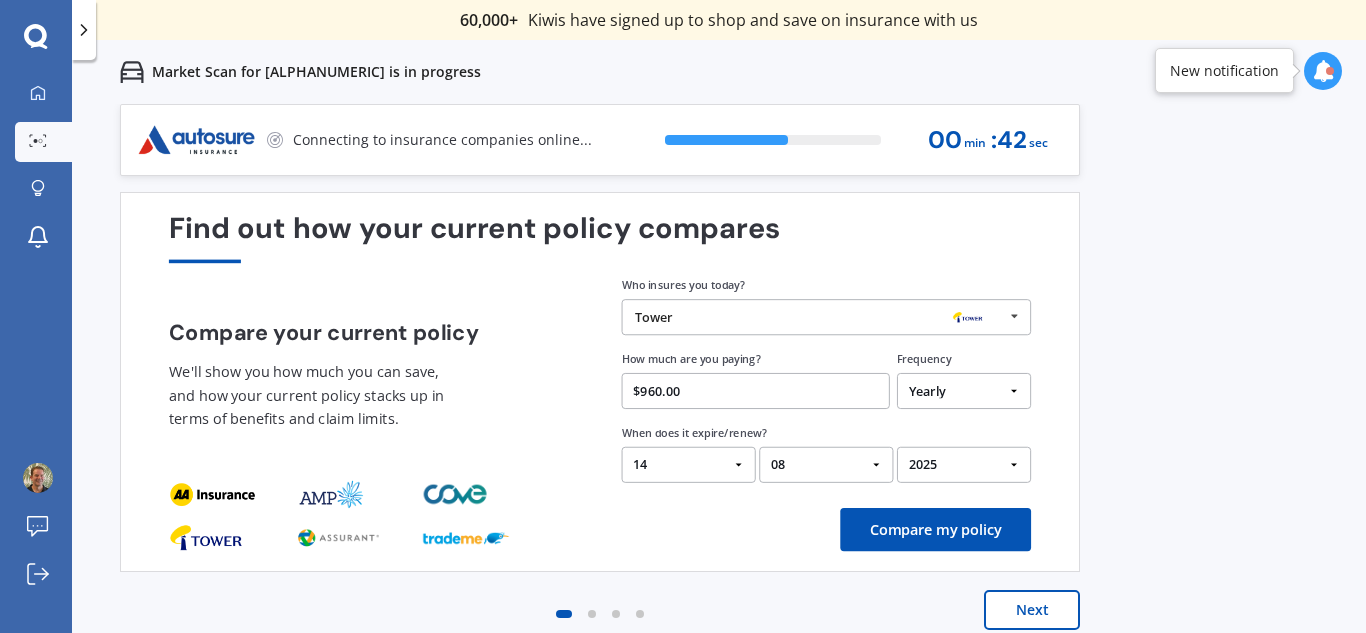 click on "Compare my policy" at bounding box center [935, 529] 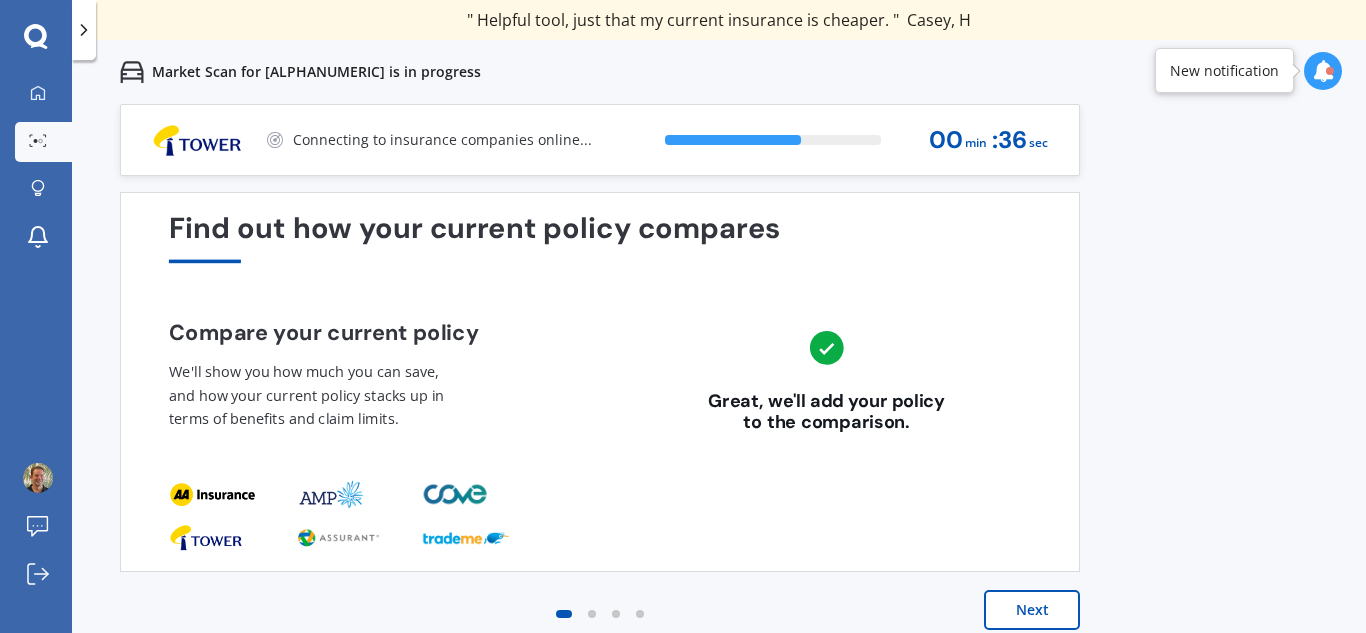 click on "Next" at bounding box center (1032, 610) 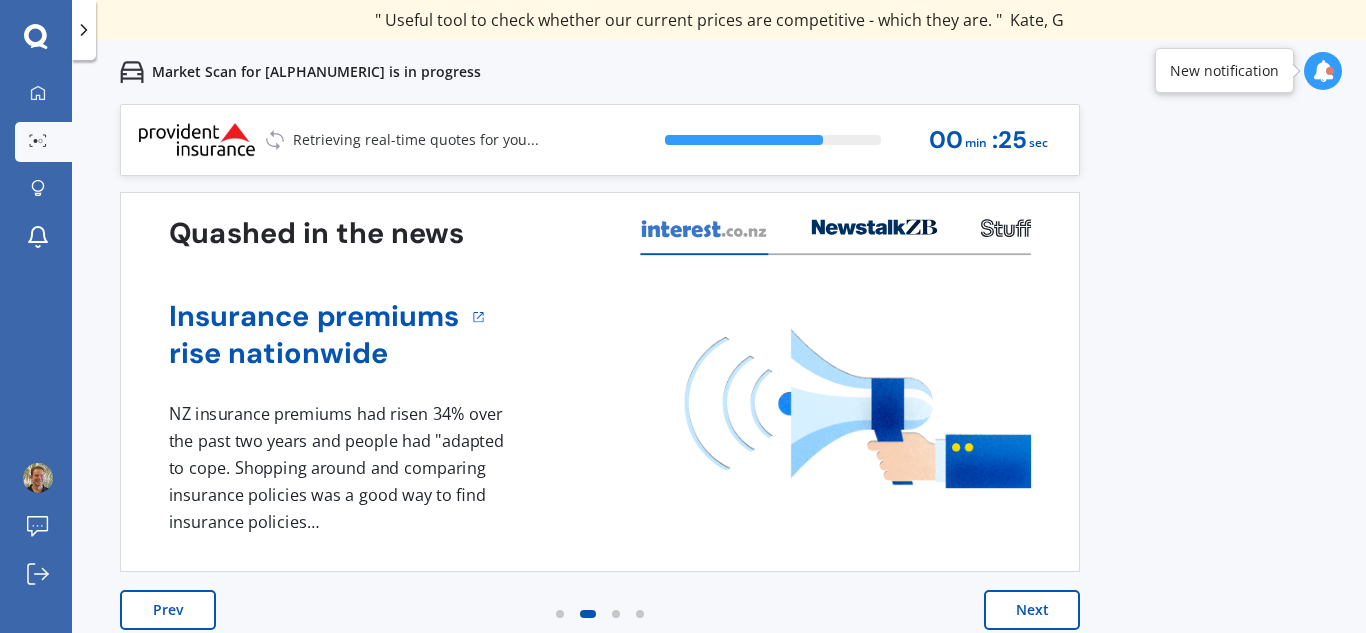 click on "Next" at bounding box center [1032, 610] 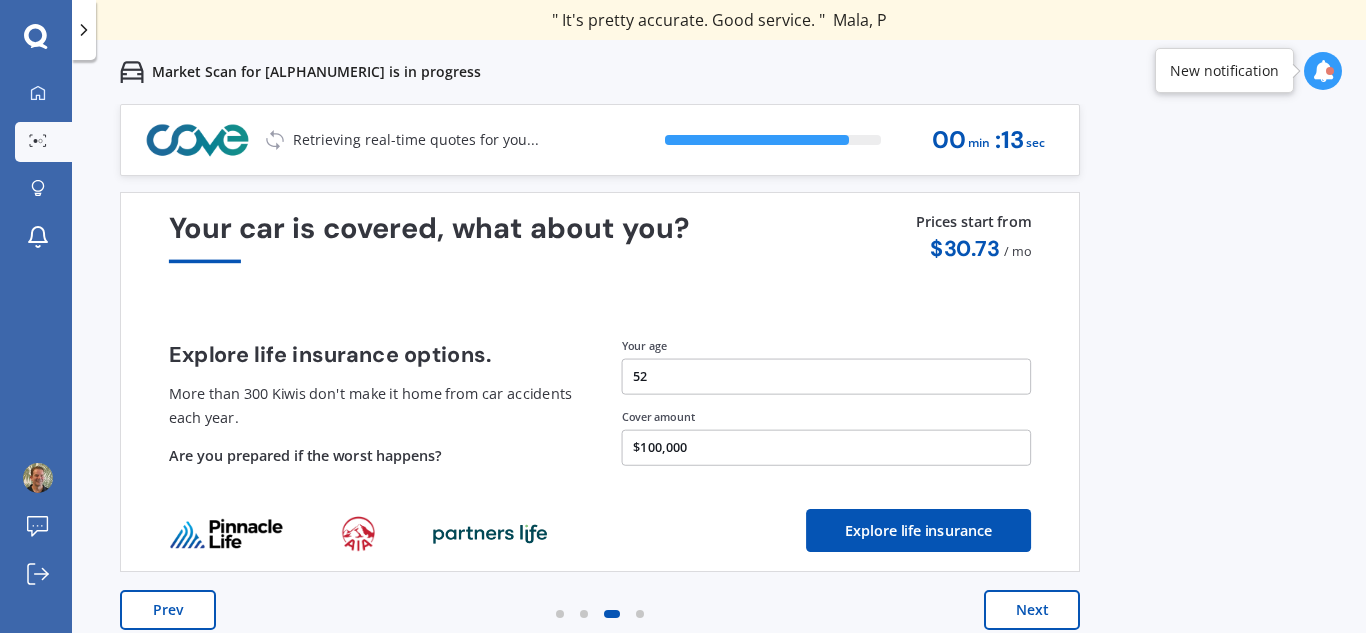 click on "Next" at bounding box center (1032, 610) 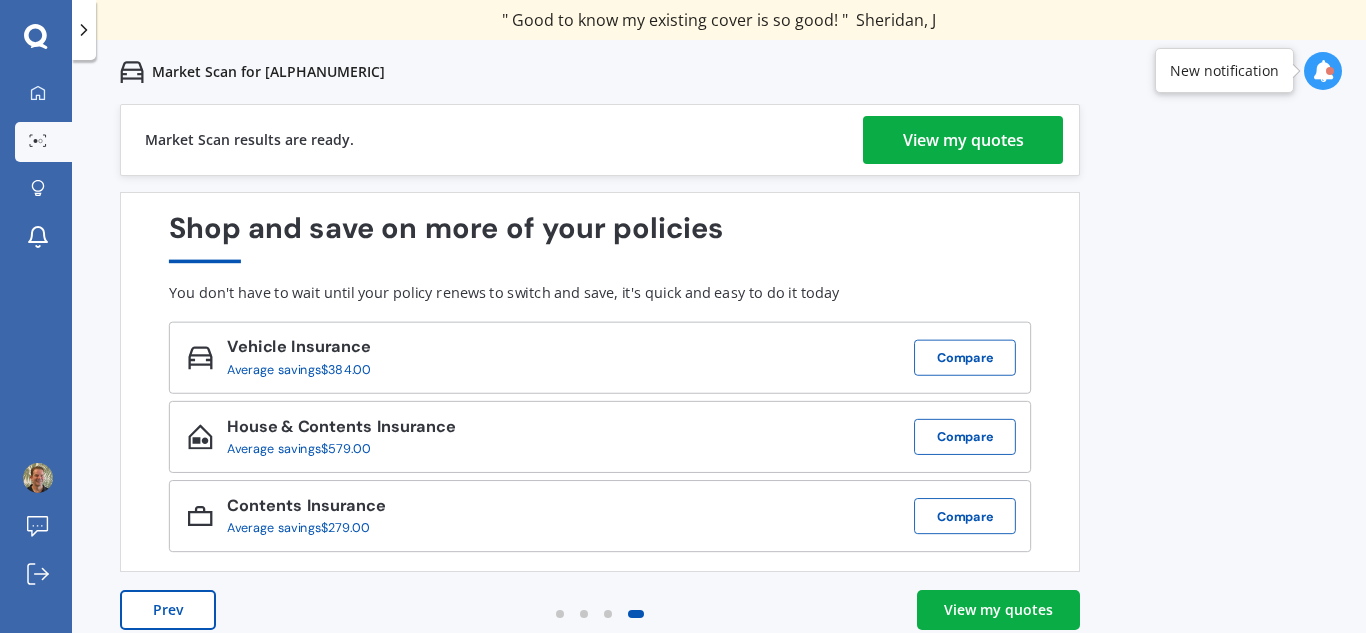 click on "View my quotes" at bounding box center [998, 610] 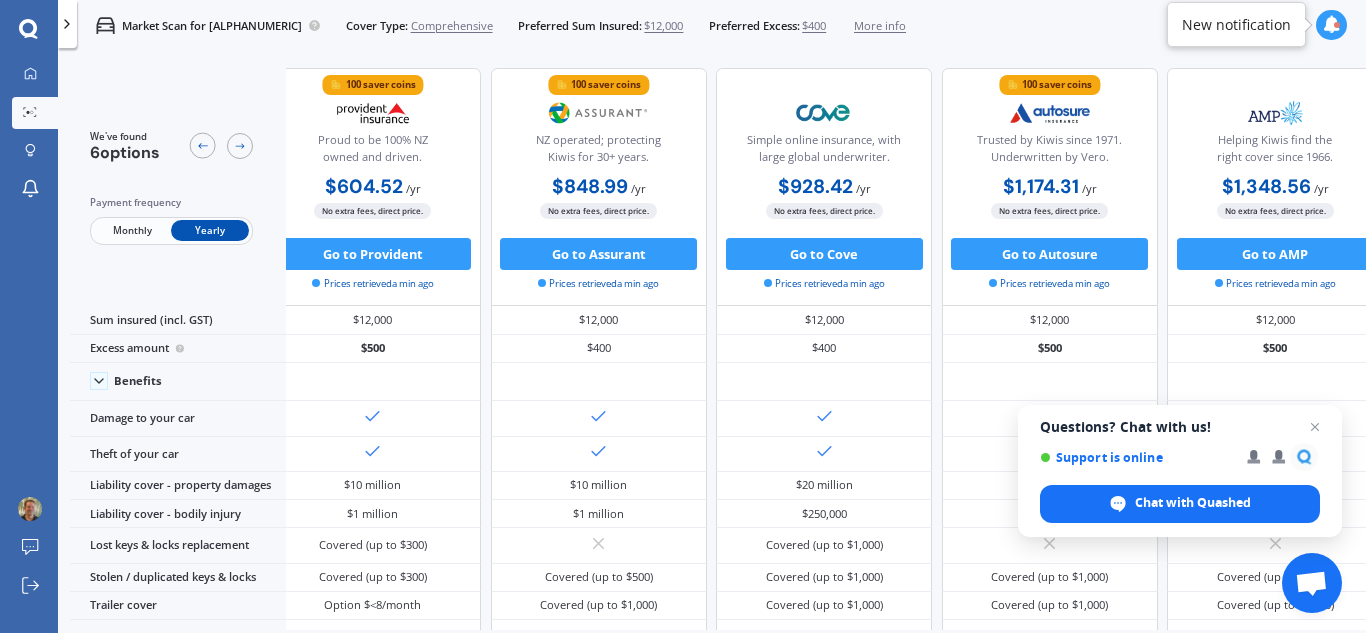 scroll, scrollTop: 0, scrollLeft: 340, axis: horizontal 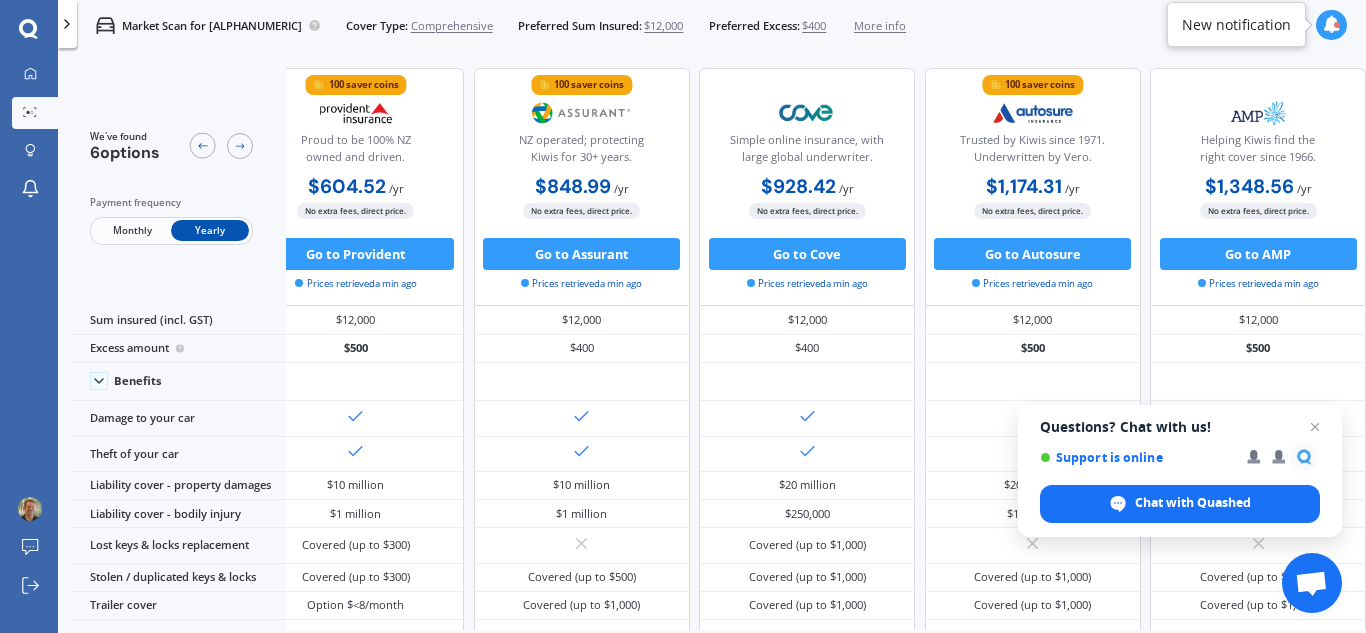 click on "Monthly" at bounding box center (132, 230) 